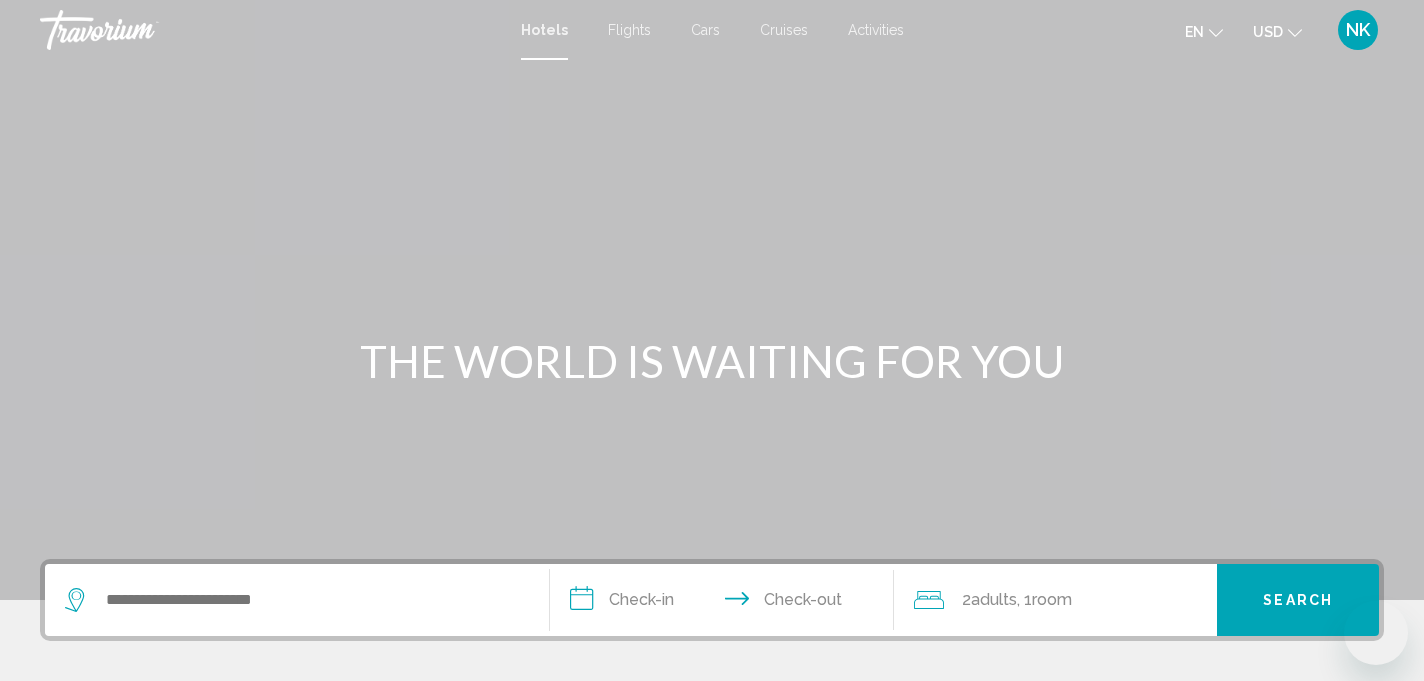scroll, scrollTop: 0, scrollLeft: 0, axis: both 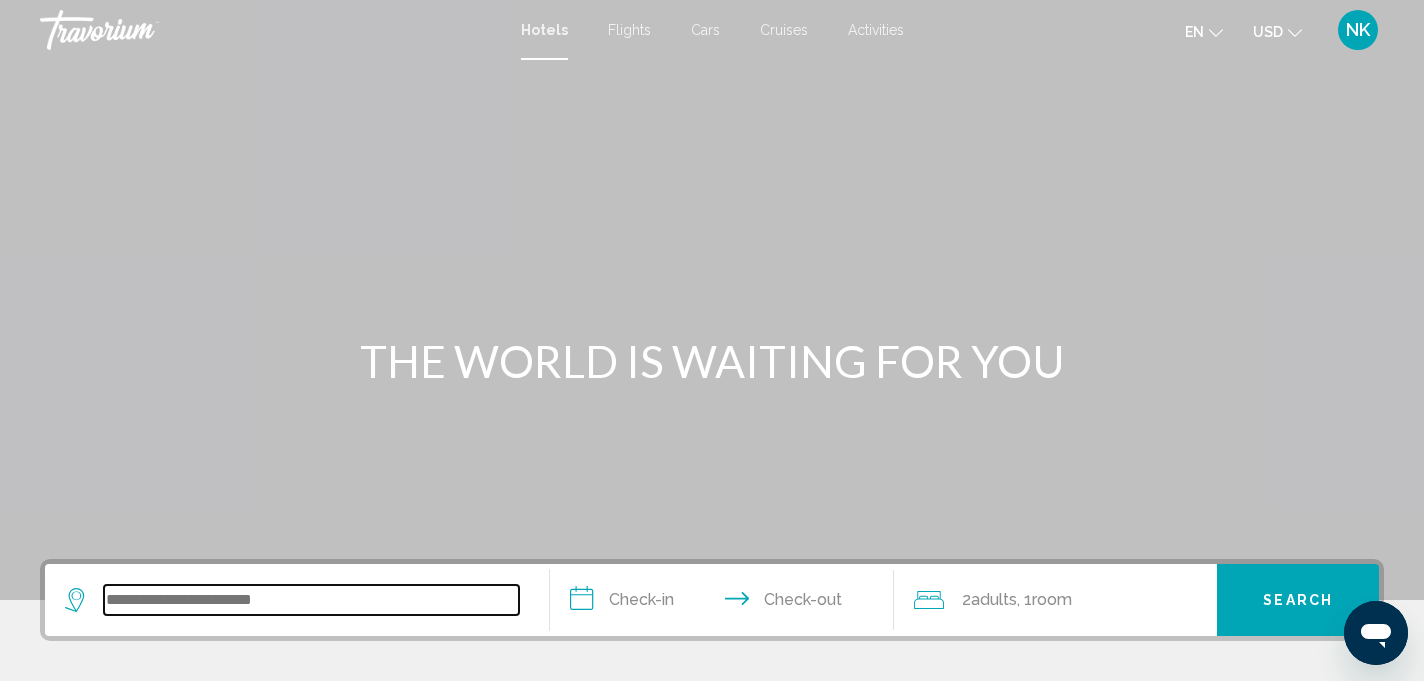 click at bounding box center (311, 600) 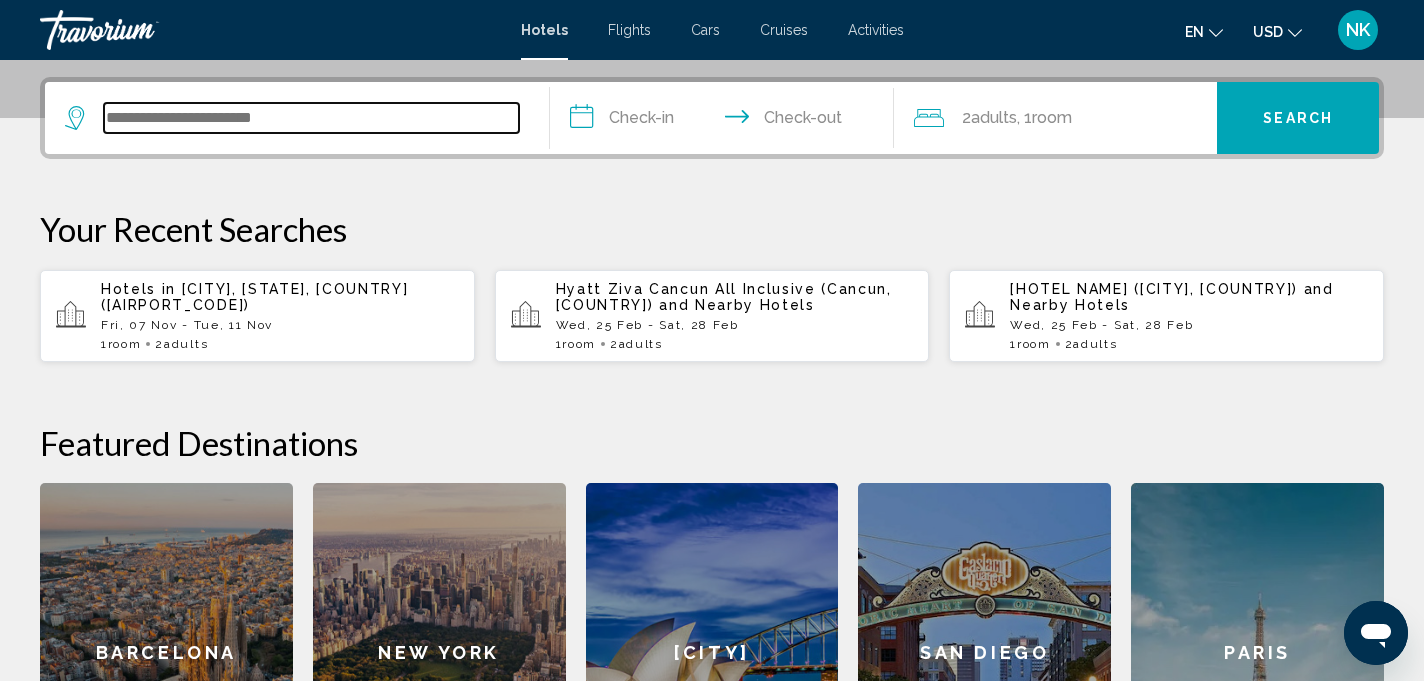 scroll, scrollTop: 494, scrollLeft: 0, axis: vertical 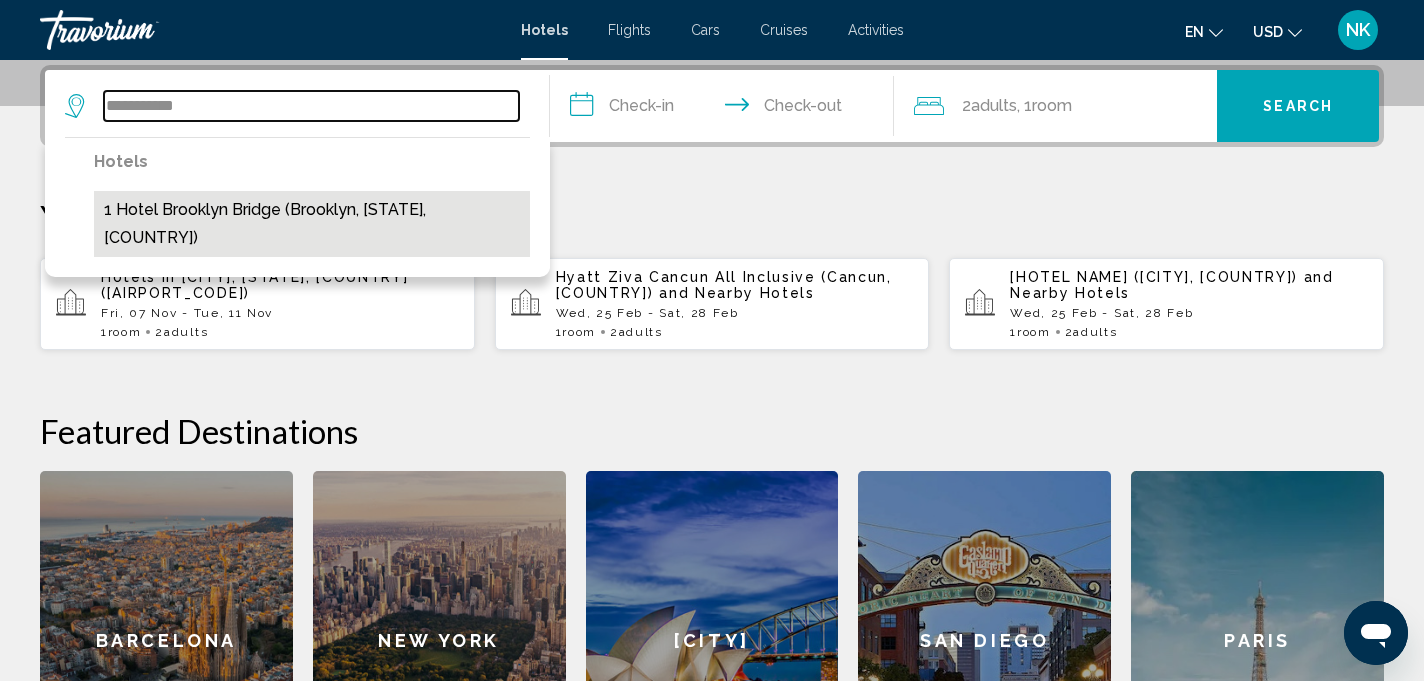 type on "**********" 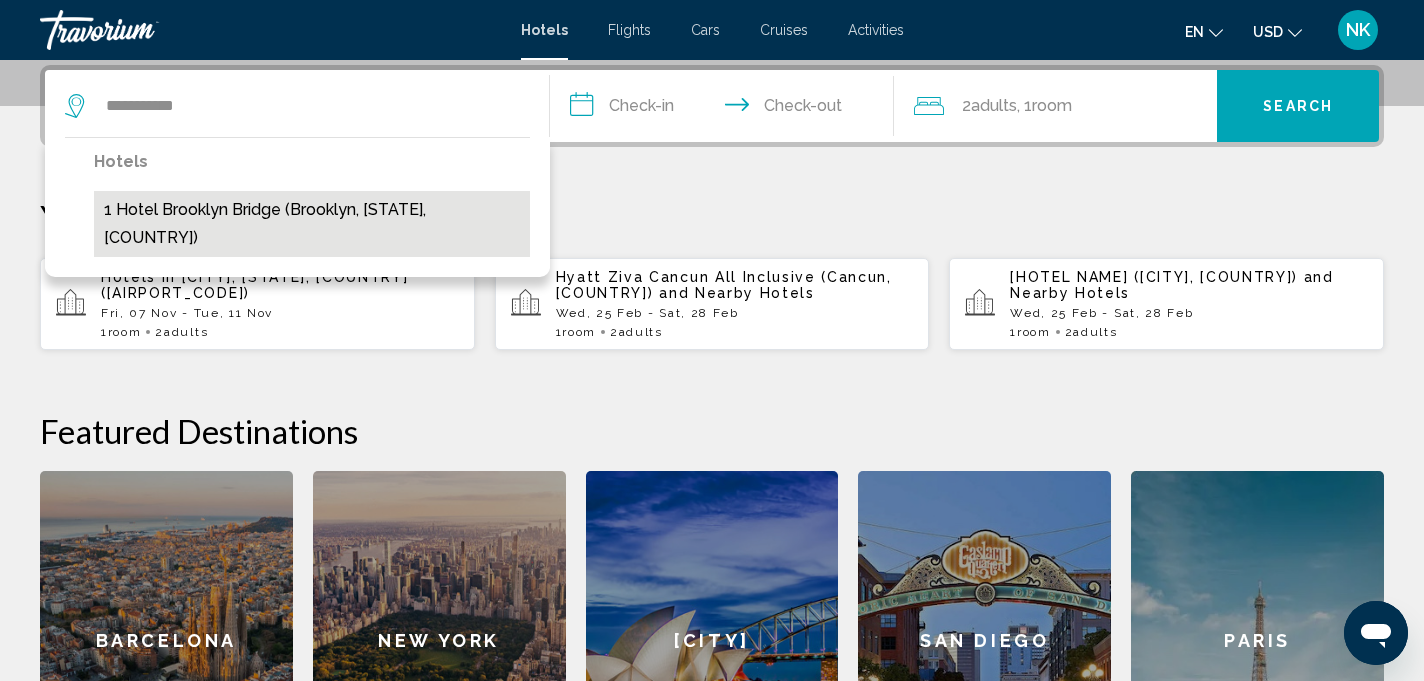 click on "1 Hotel Brooklyn Bridge (Brooklyn, [STATE], [COUNTRY])" at bounding box center (312, 224) 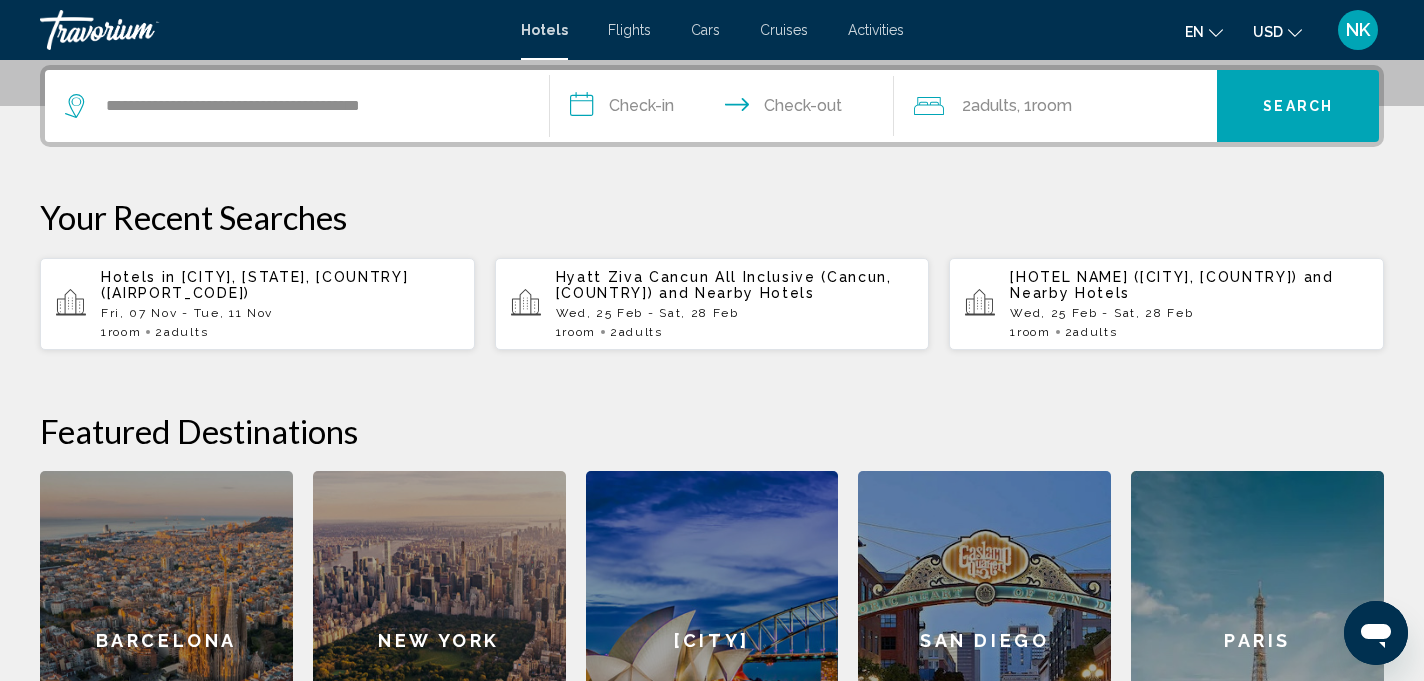 click on "**********" at bounding box center (726, 109) 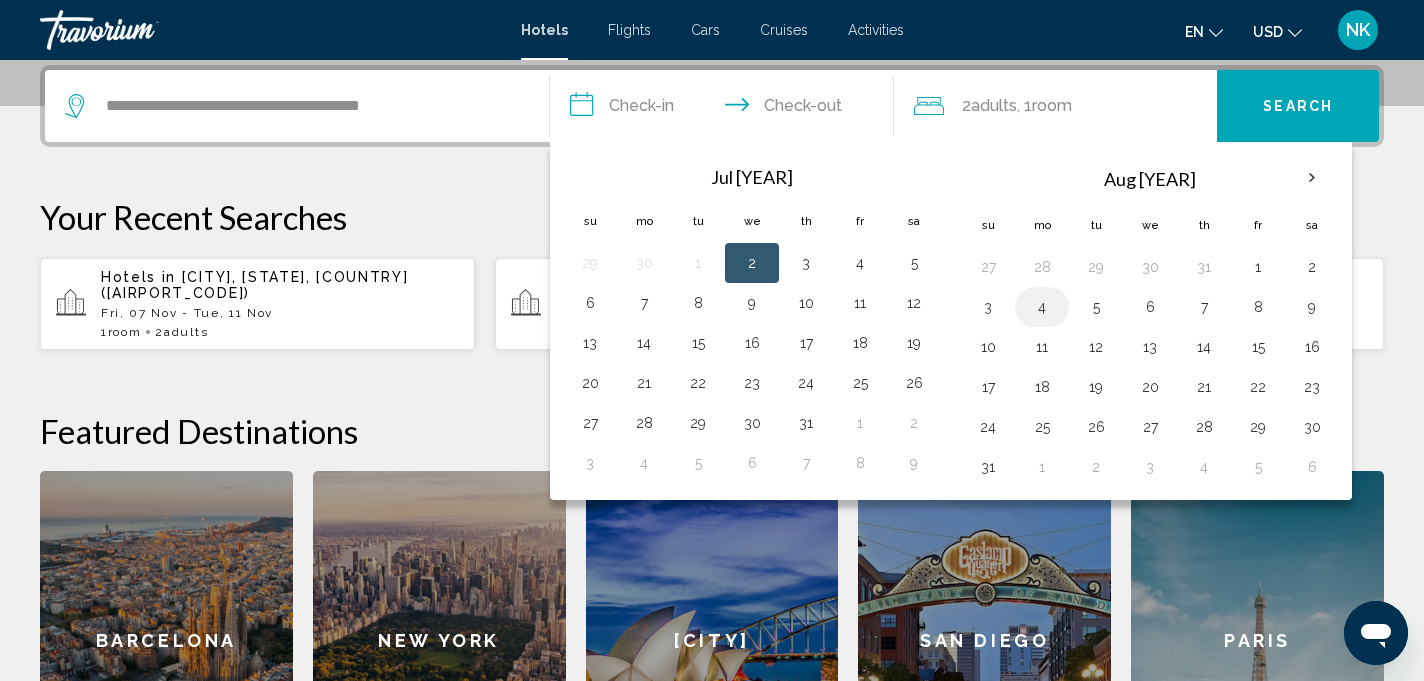 click on "4" at bounding box center [1042, 307] 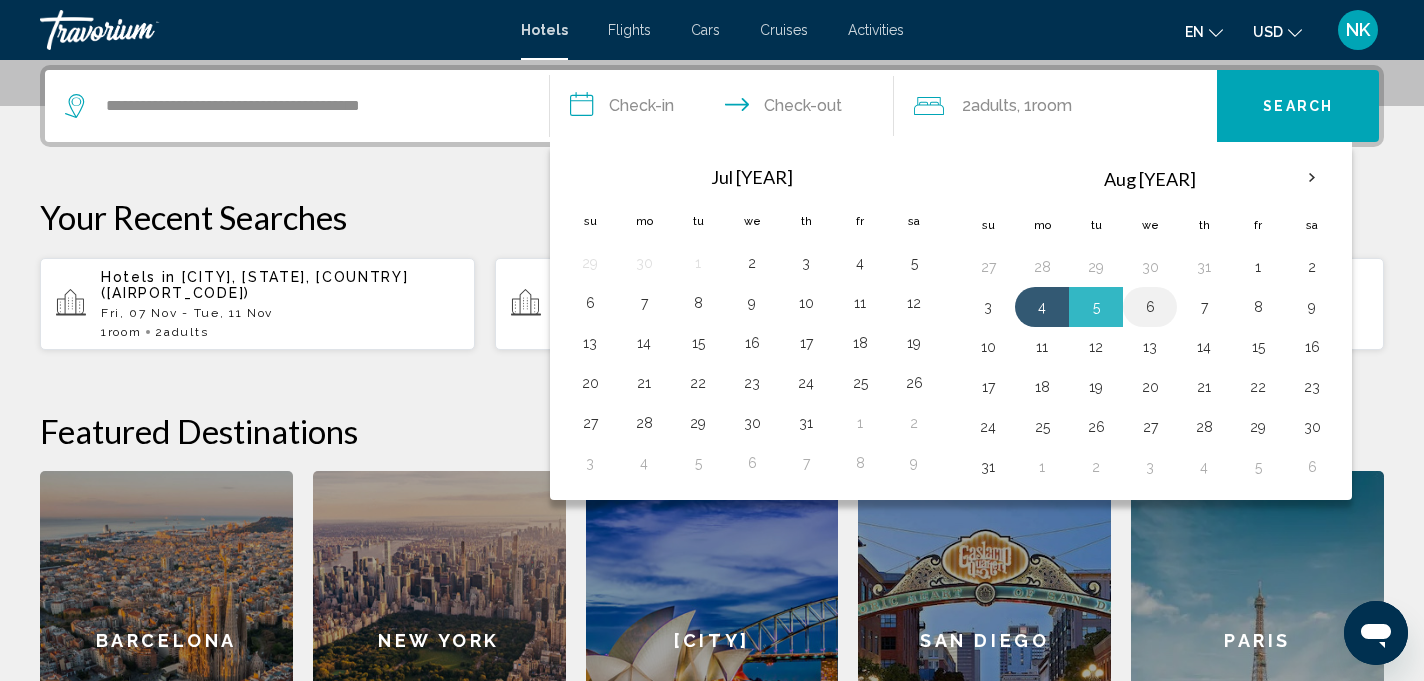 click on "6" at bounding box center (1150, 307) 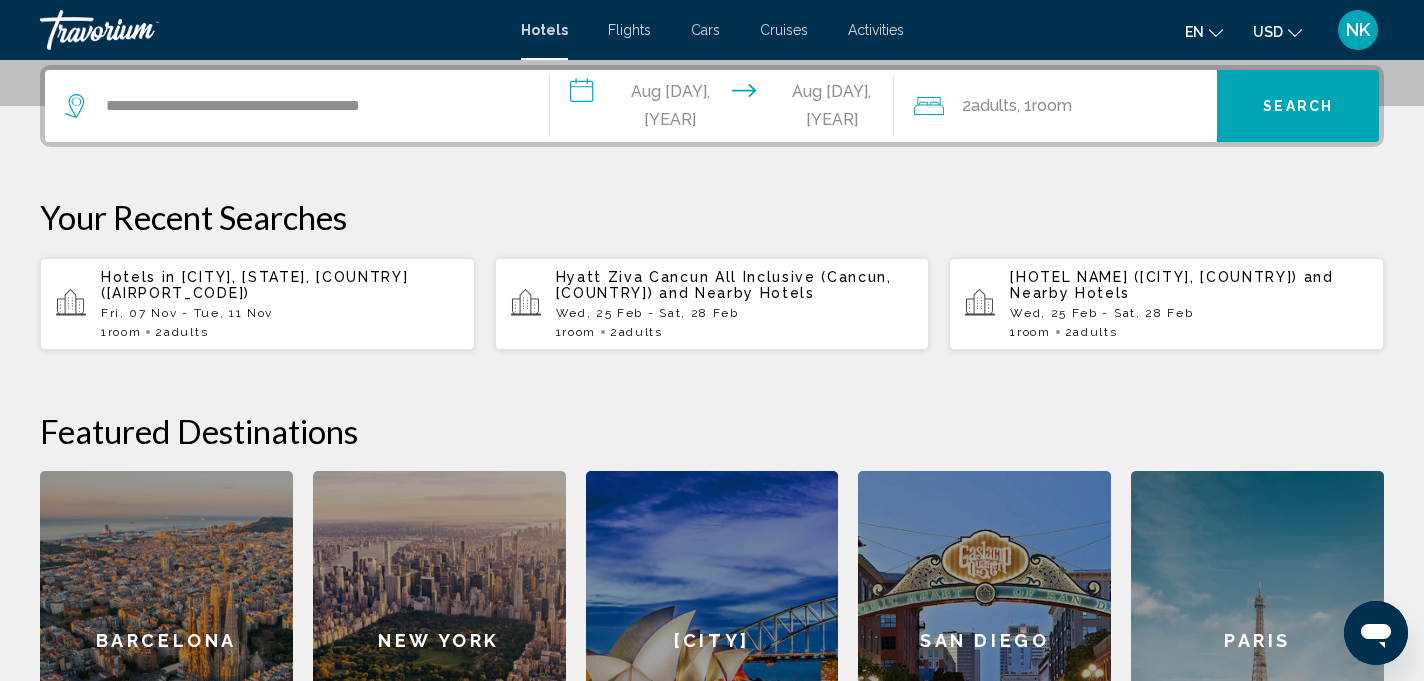 click on "Search" at bounding box center [1298, 107] 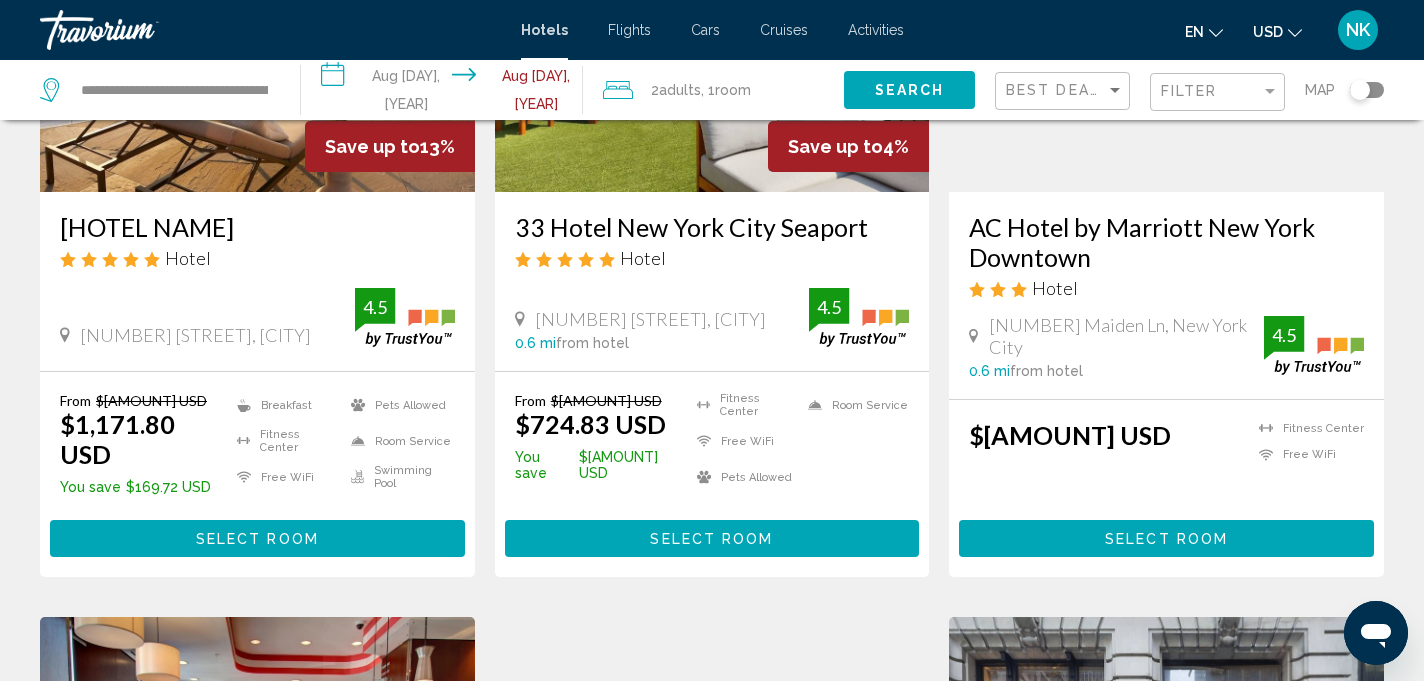 scroll, scrollTop: 323, scrollLeft: 0, axis: vertical 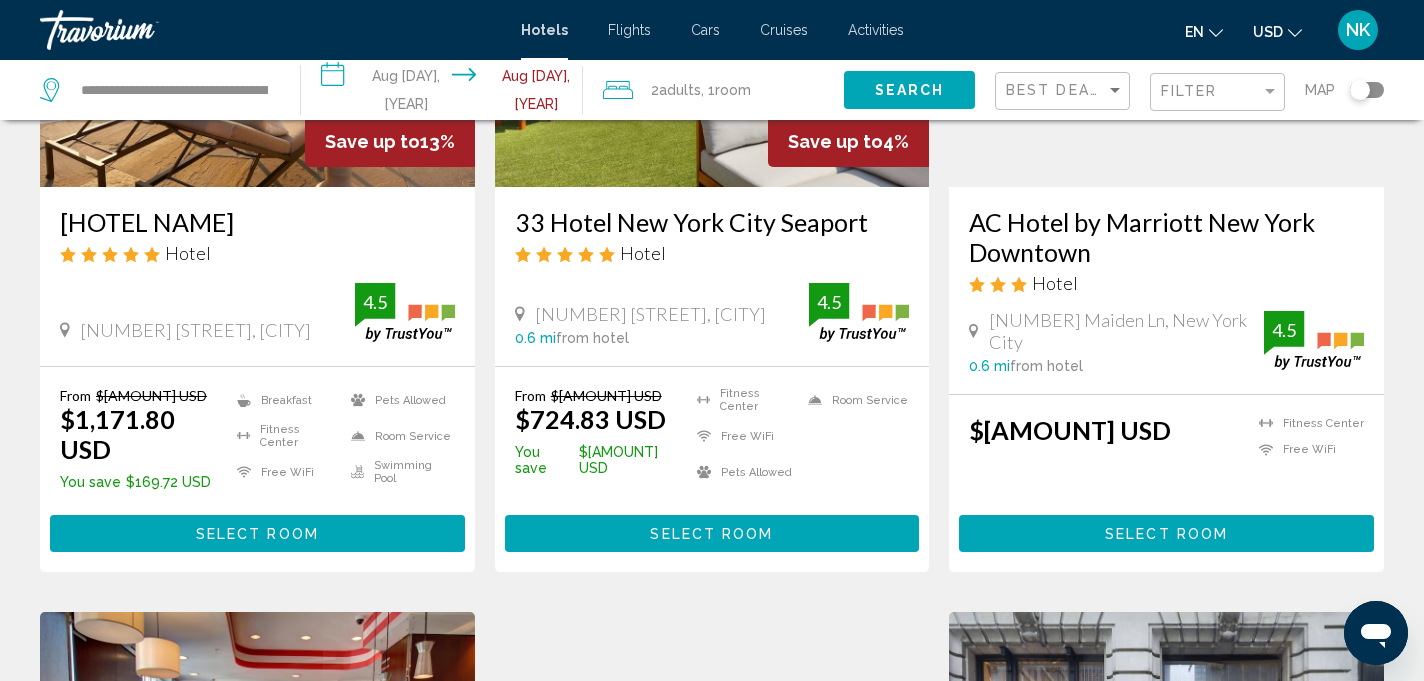 click on "Select Room" at bounding box center [257, 533] 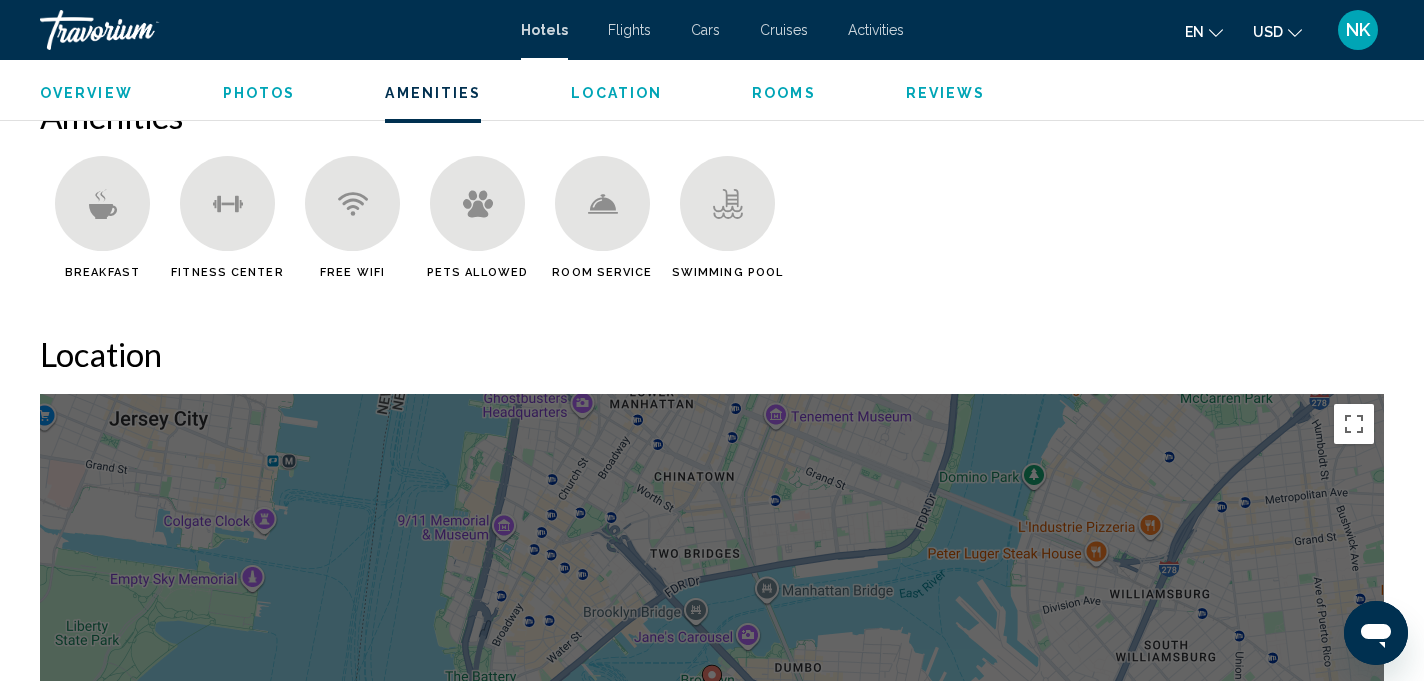 scroll, scrollTop: 1614, scrollLeft: 0, axis: vertical 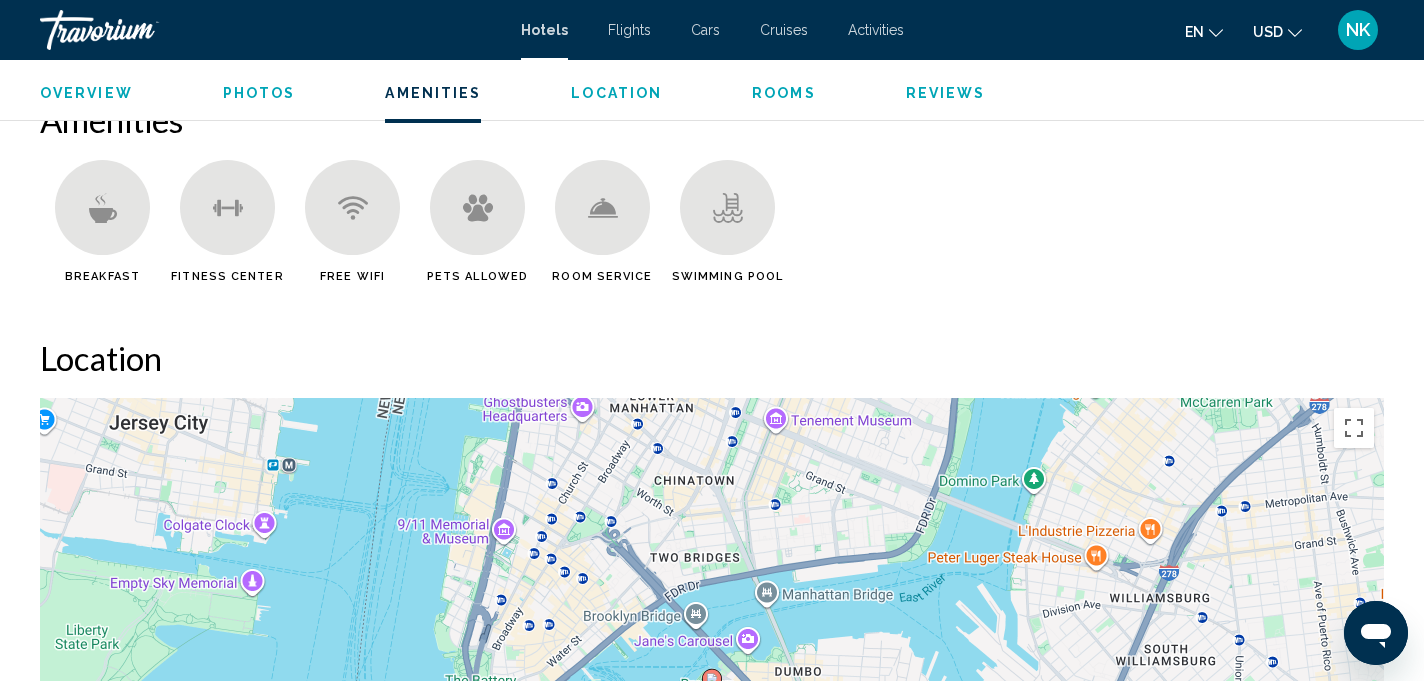 click on "Overview Type Hotel Address [NUMBER] [STREET], [CITY] [STATE] [COUNTRY] Description Amenities Pamper yourself with a visit to the spa, which offers massages. You're sure to appreciate the recreational amenities, including a fitness center and a seasonal outdoor pool. Additional amenities at this hotel include complimentary wireless internet access, concierge services, and babysitting (surcharge). Dining For lunch or dinner, stop by Neighbors, a restaurant that specializes in American cuisine. You can also grab snacks at the coffee shop/cafe. Relax with a refreshing drink from the poolside bar or one of the 2 bars/lounges. Cooked-to-order breakfasts are available daily from 7:00 AM to 10:00 AM for a fee. Renovations The following facilities are closed seasonally each year. They will be closed from November 1 to March 31: Swimming pool Business Amenities Rooms Attractions Distances are displayed to the nearest 0.1 mile and kilometer. [CITY] Park - 0.1 km / 0.1 mi Wall Street - 1.5 km / 0.9 mi +" at bounding box center [712, 410] 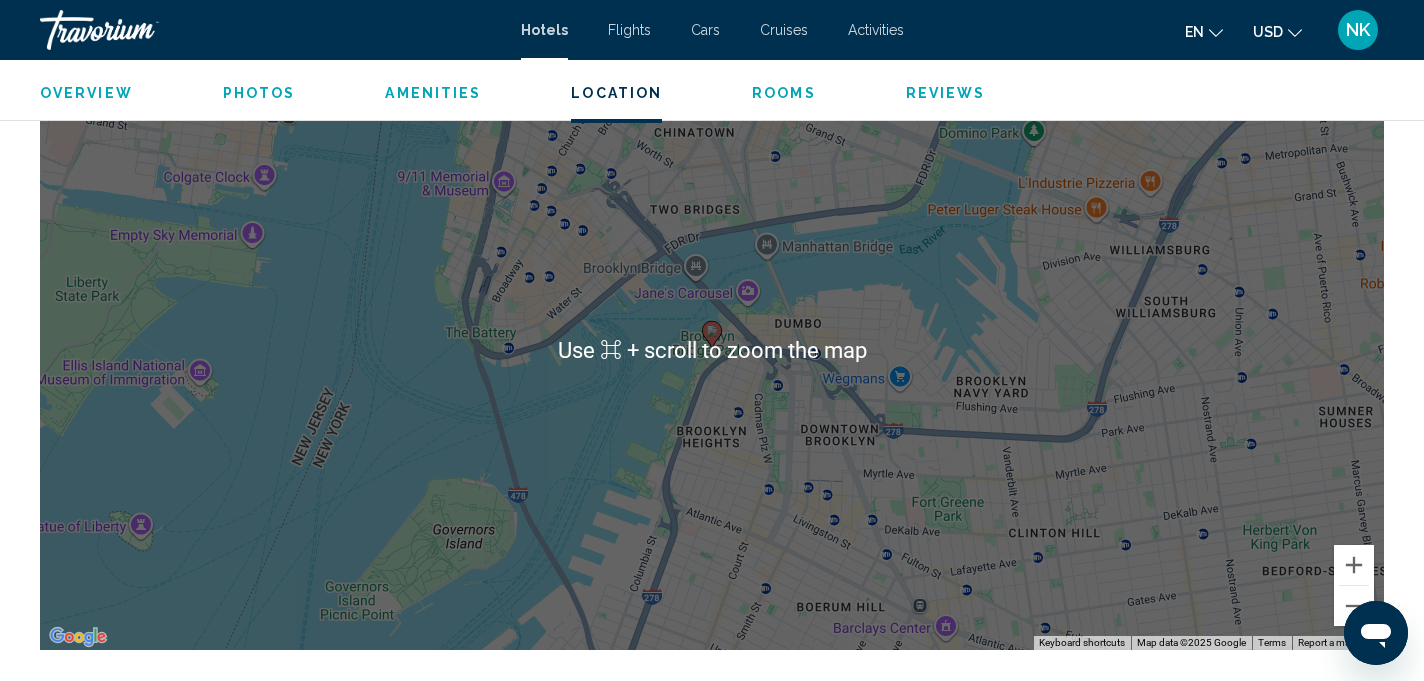 scroll, scrollTop: 1953, scrollLeft: 0, axis: vertical 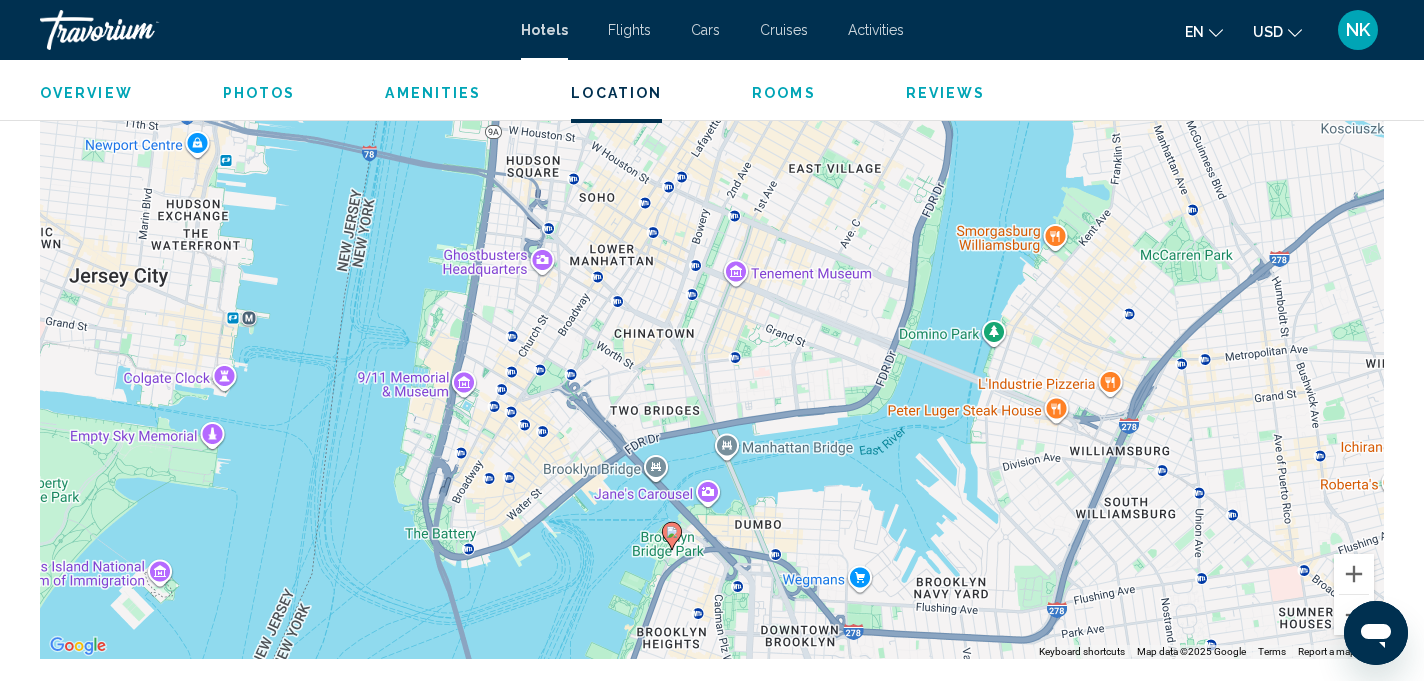 drag, startPoint x: 596, startPoint y: 253, endPoint x: 556, endPoint y: 446, distance: 197.1015 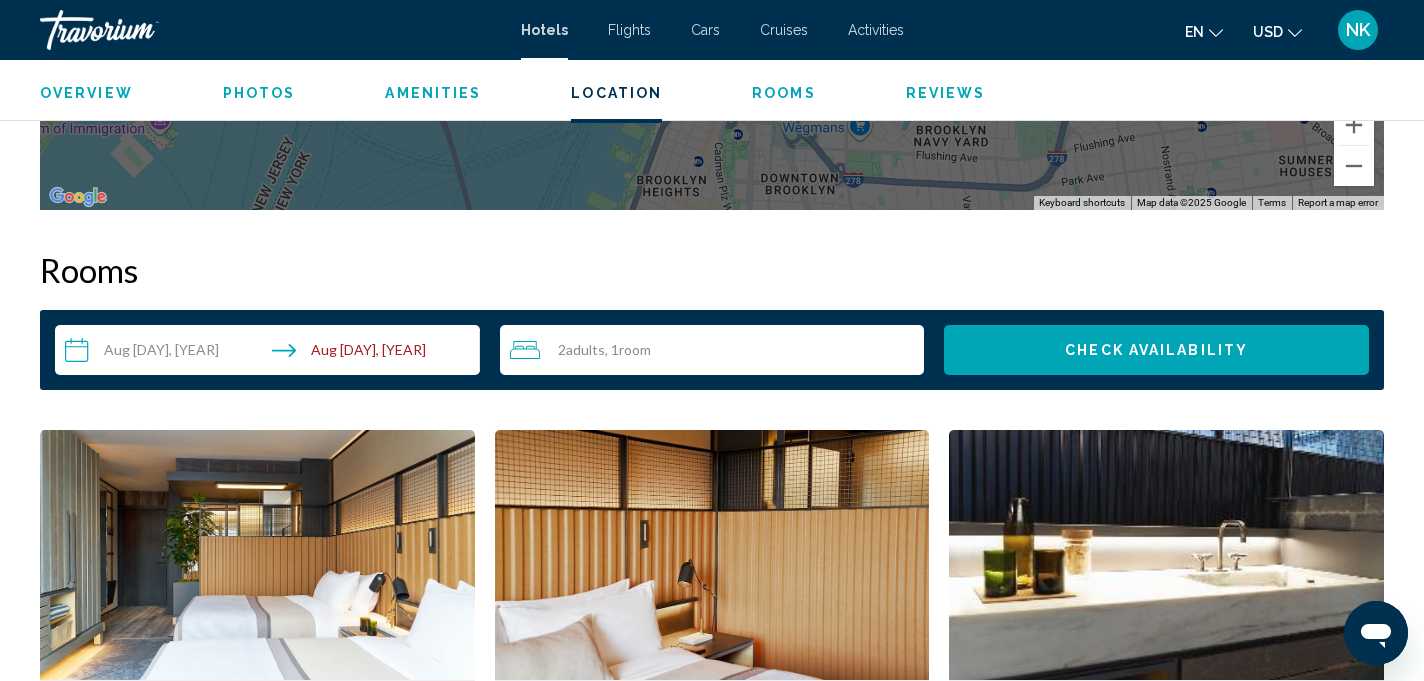 scroll, scrollTop: 2456, scrollLeft: 0, axis: vertical 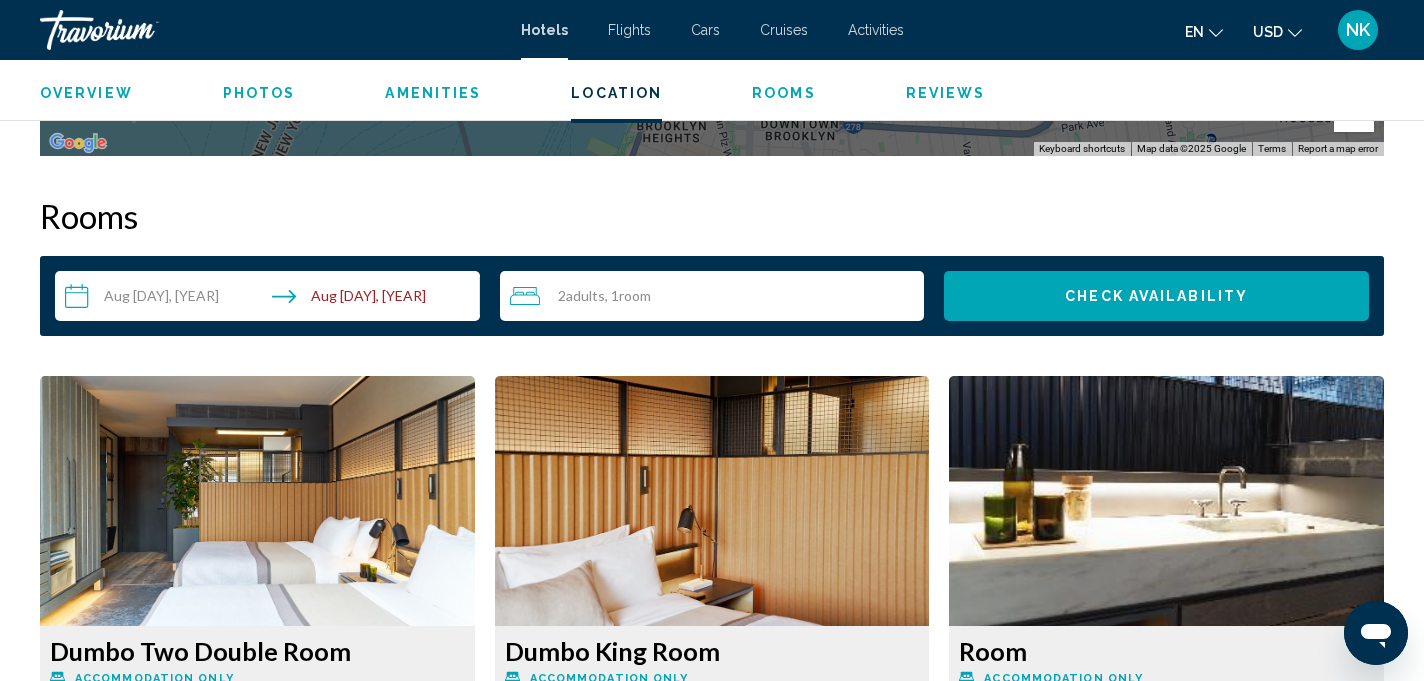 click on "**********" at bounding box center (271, 299) 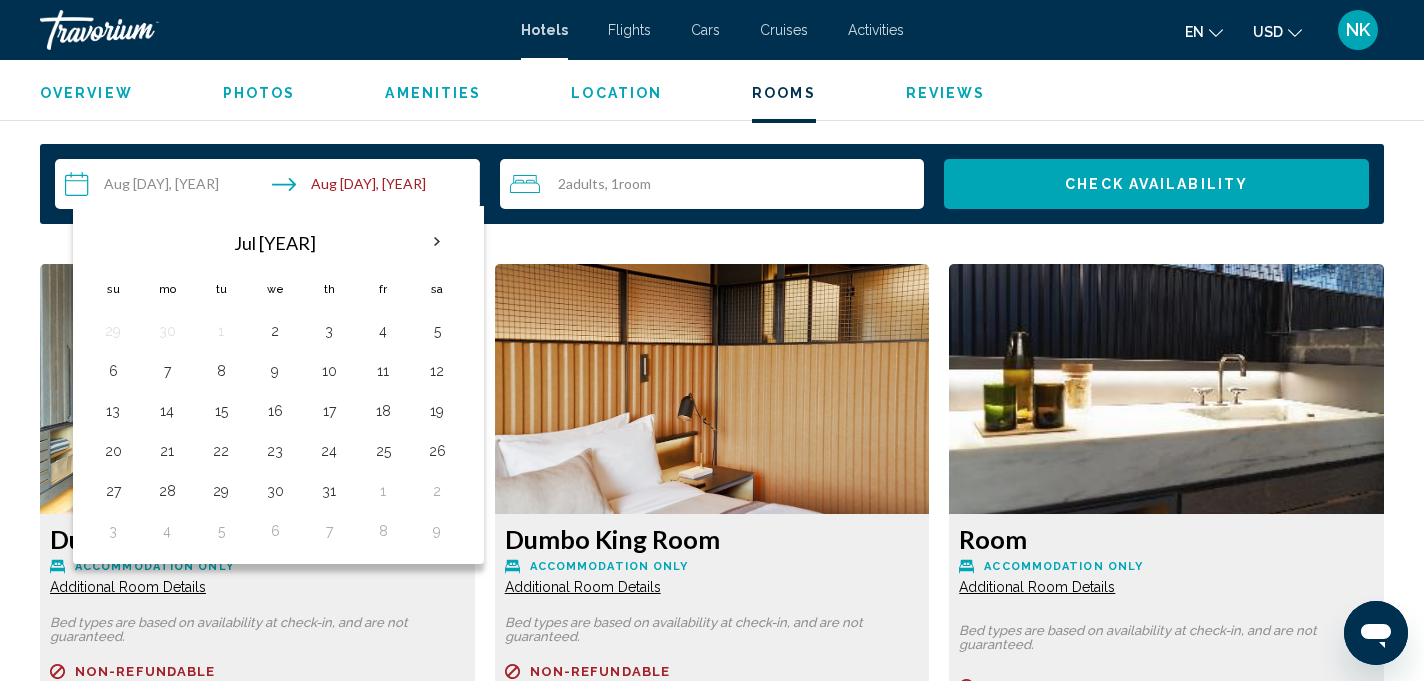 scroll, scrollTop: 2575, scrollLeft: 0, axis: vertical 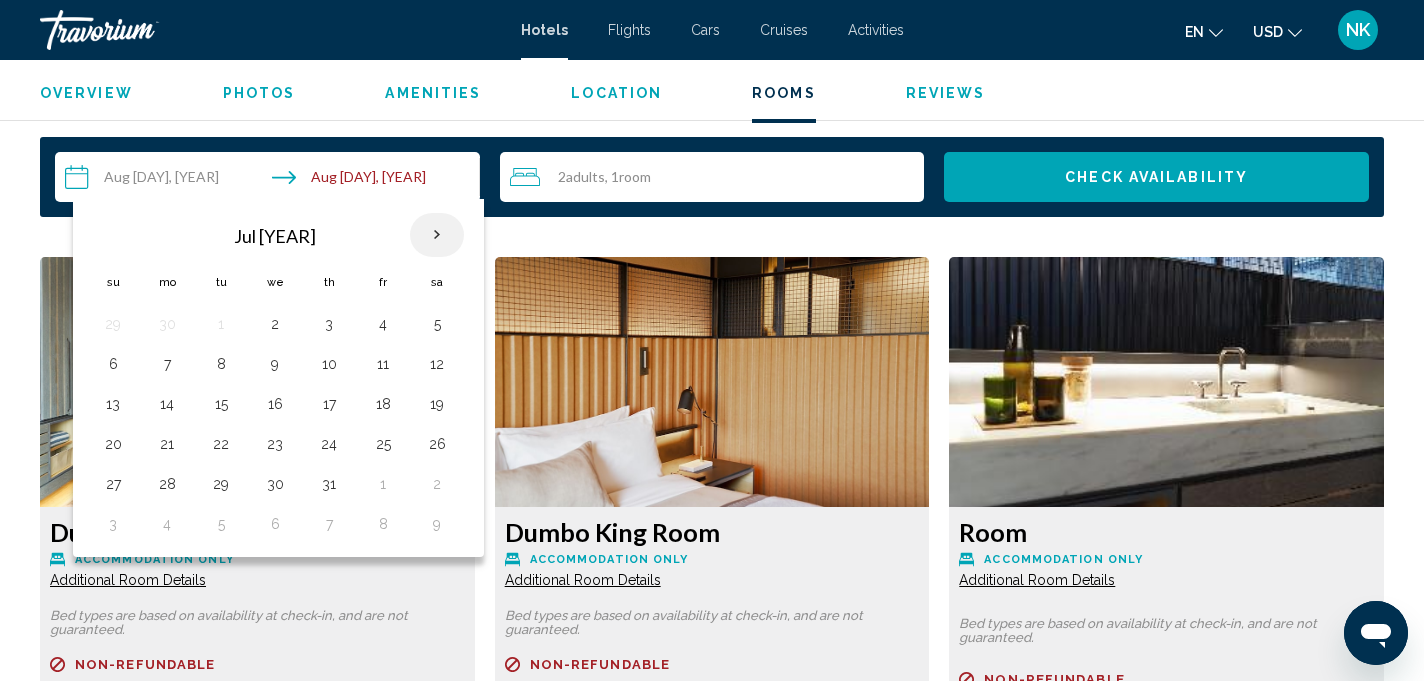 click at bounding box center (437, 235) 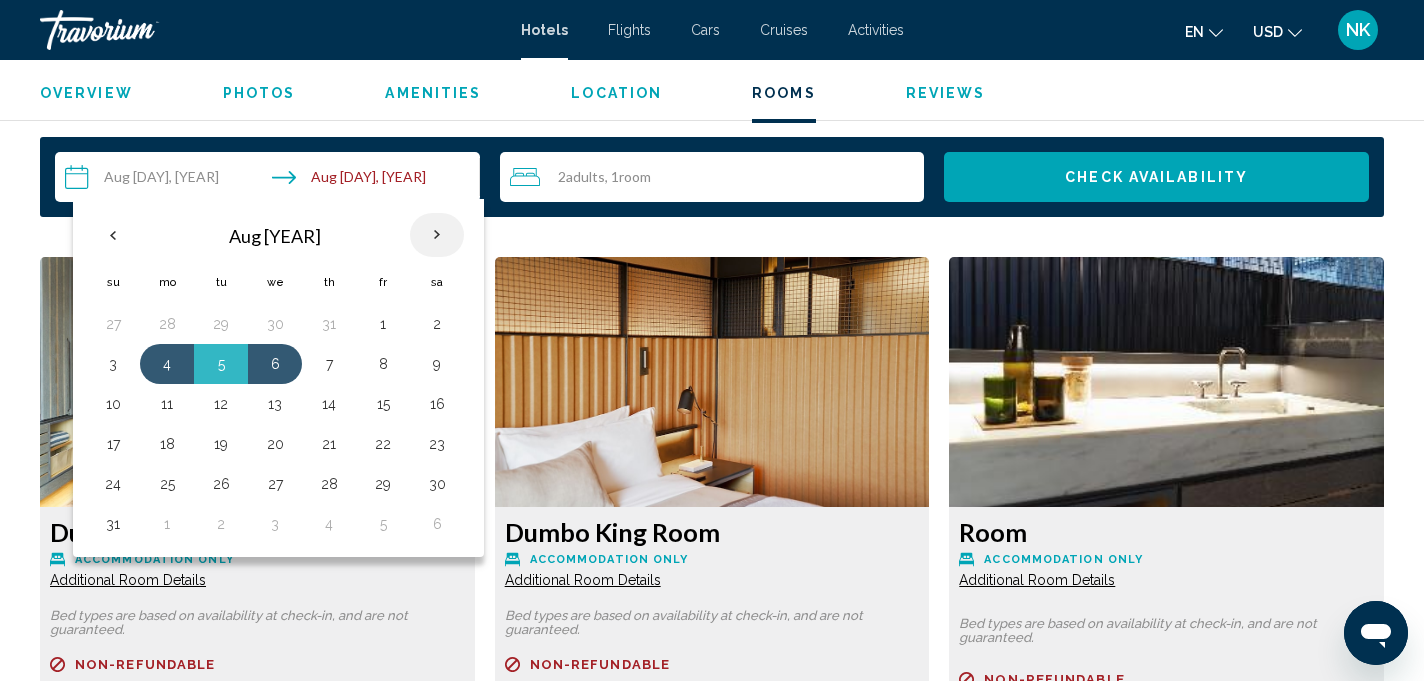 click at bounding box center [437, 235] 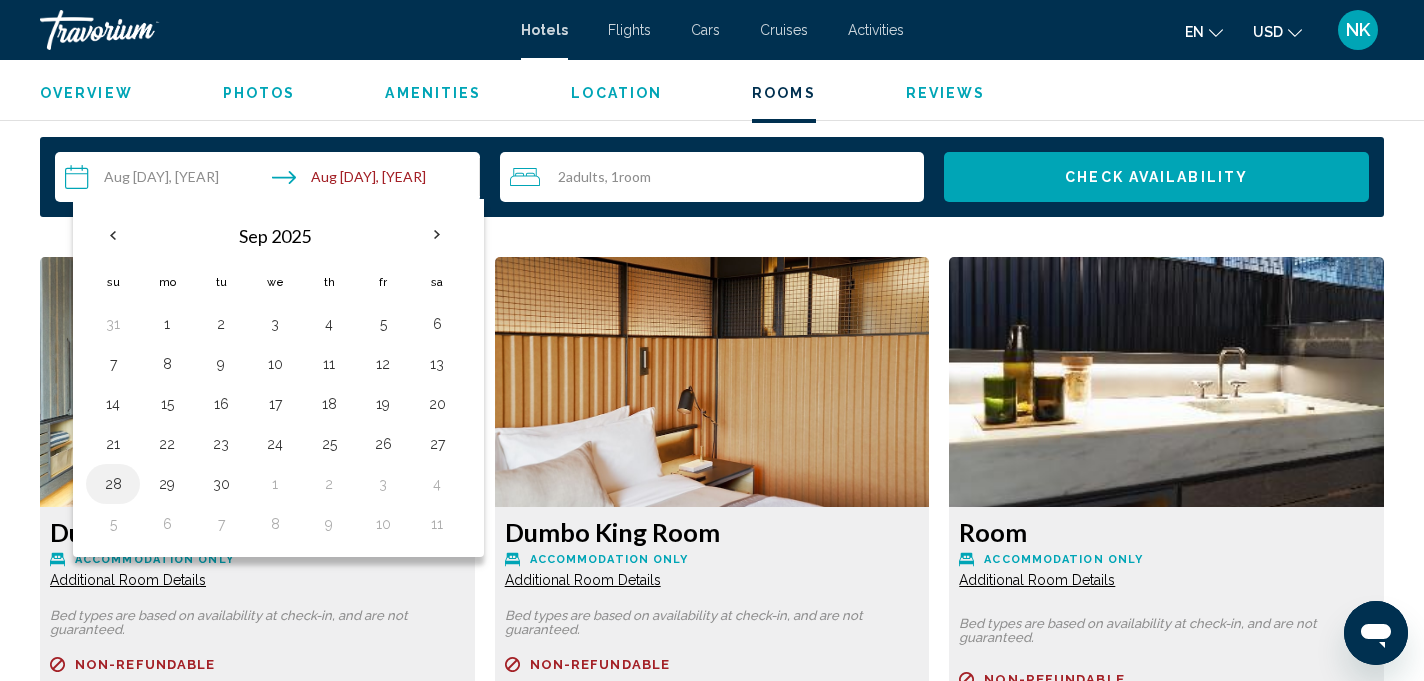 click on "28" at bounding box center (113, 484) 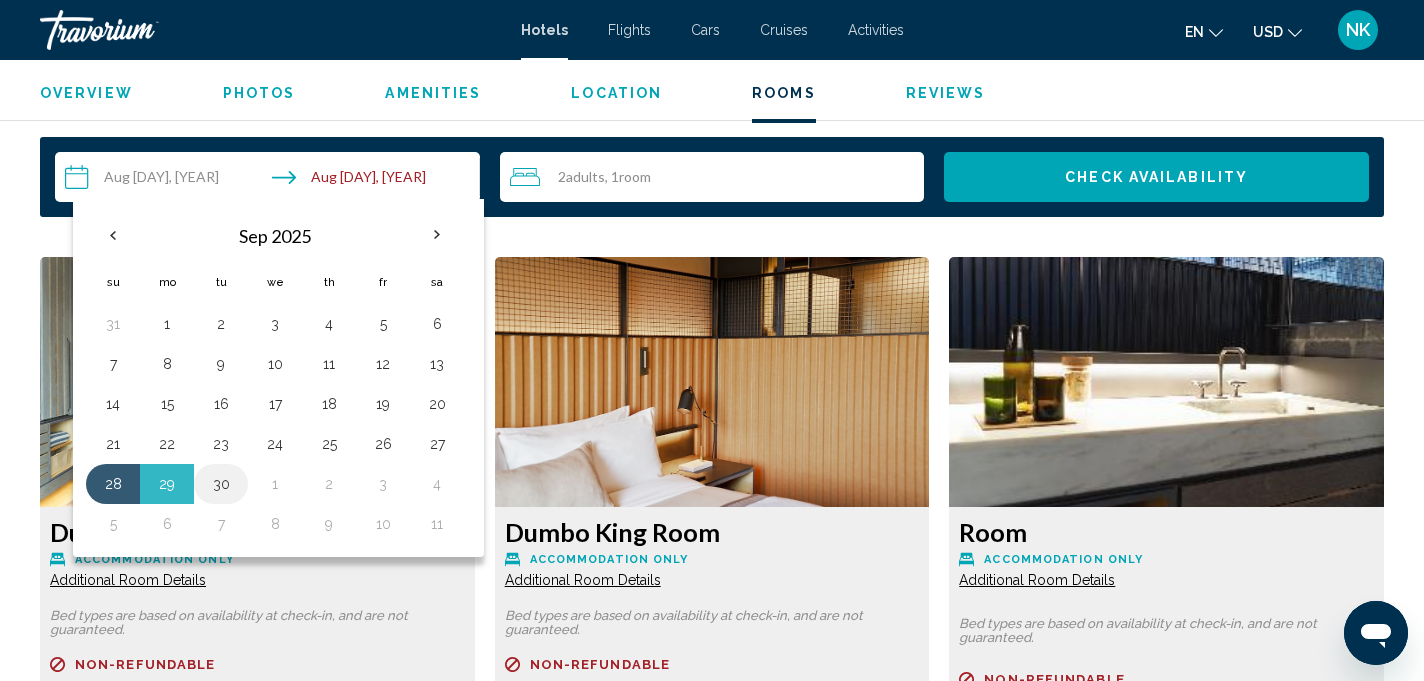 click on "30" at bounding box center [221, 484] 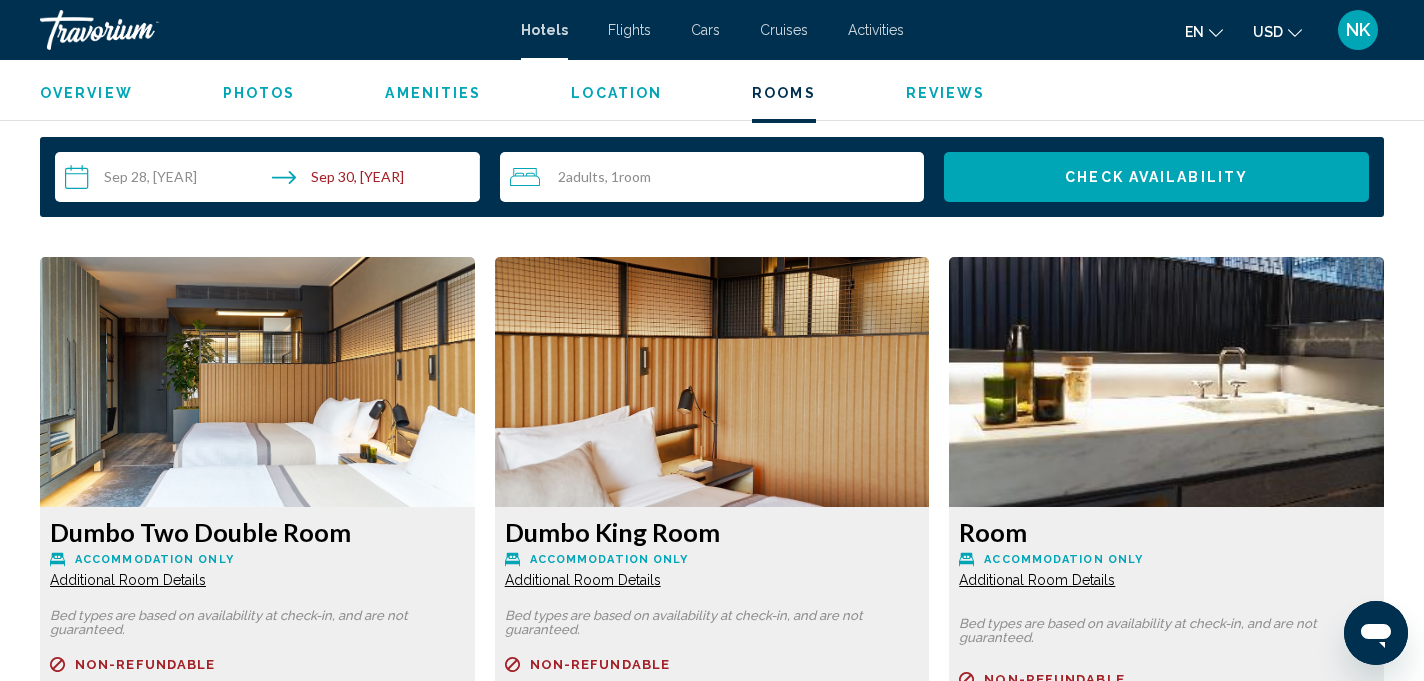 click on "Check Availability" at bounding box center [1156, 177] 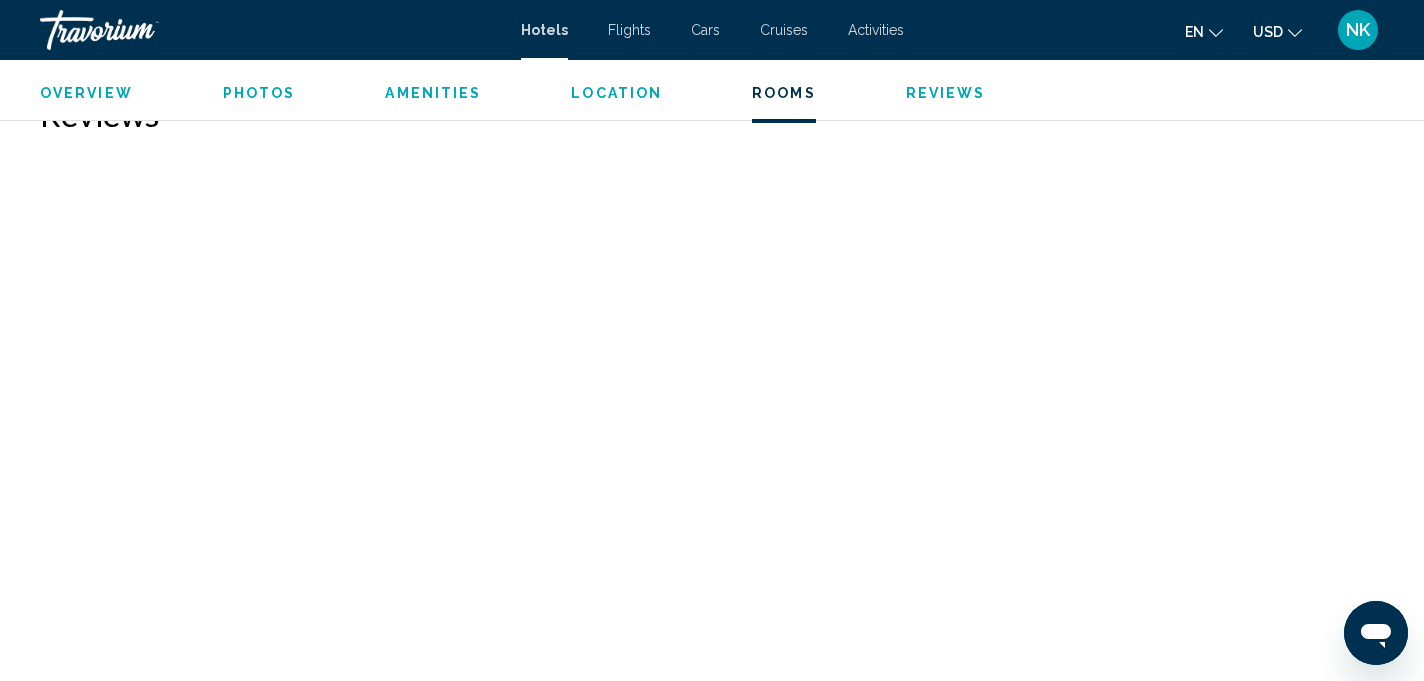 scroll, scrollTop: 3073, scrollLeft: 0, axis: vertical 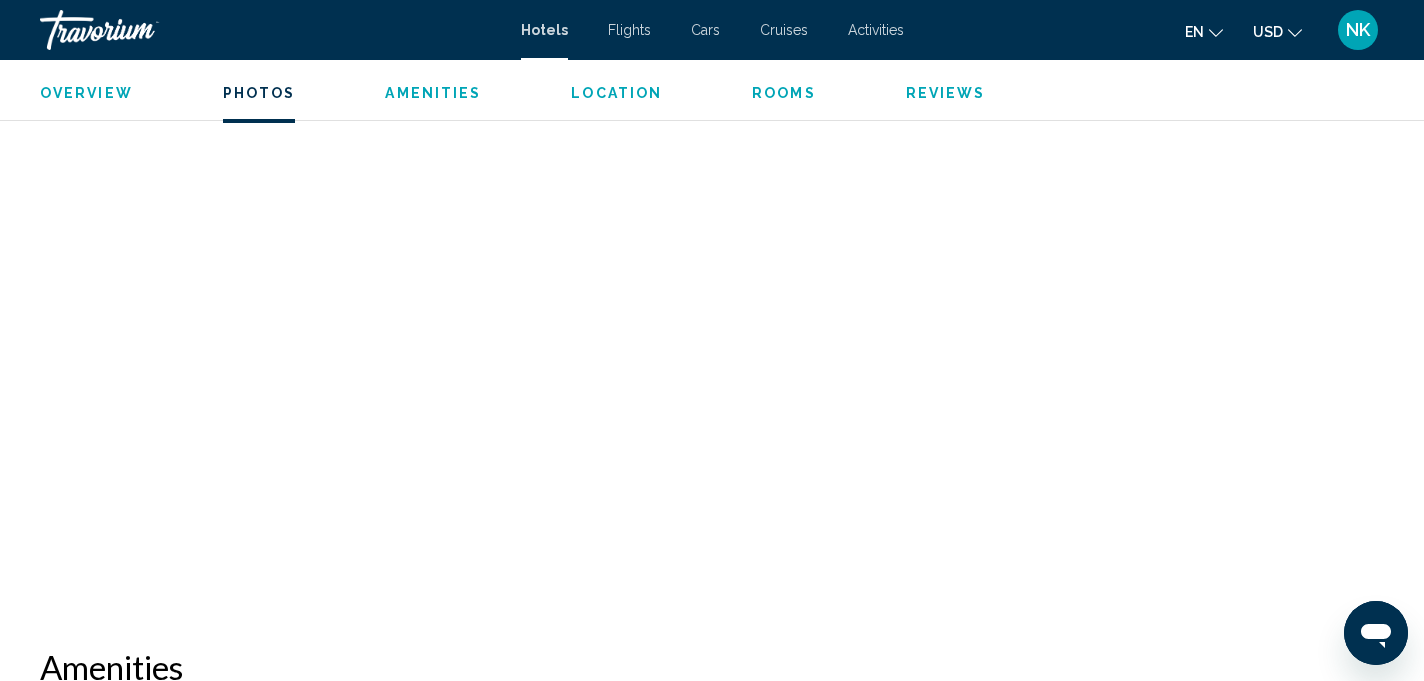 click at bounding box center (529, 216) 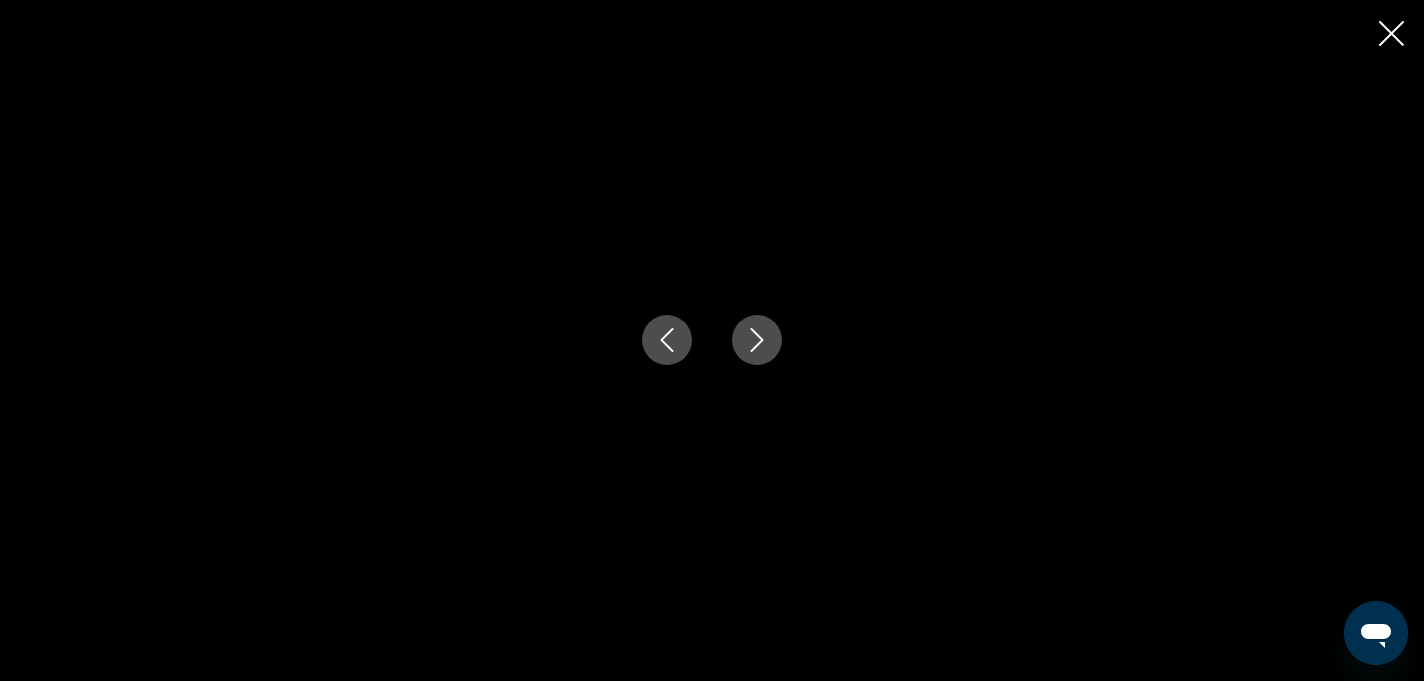 click at bounding box center [757, 340] 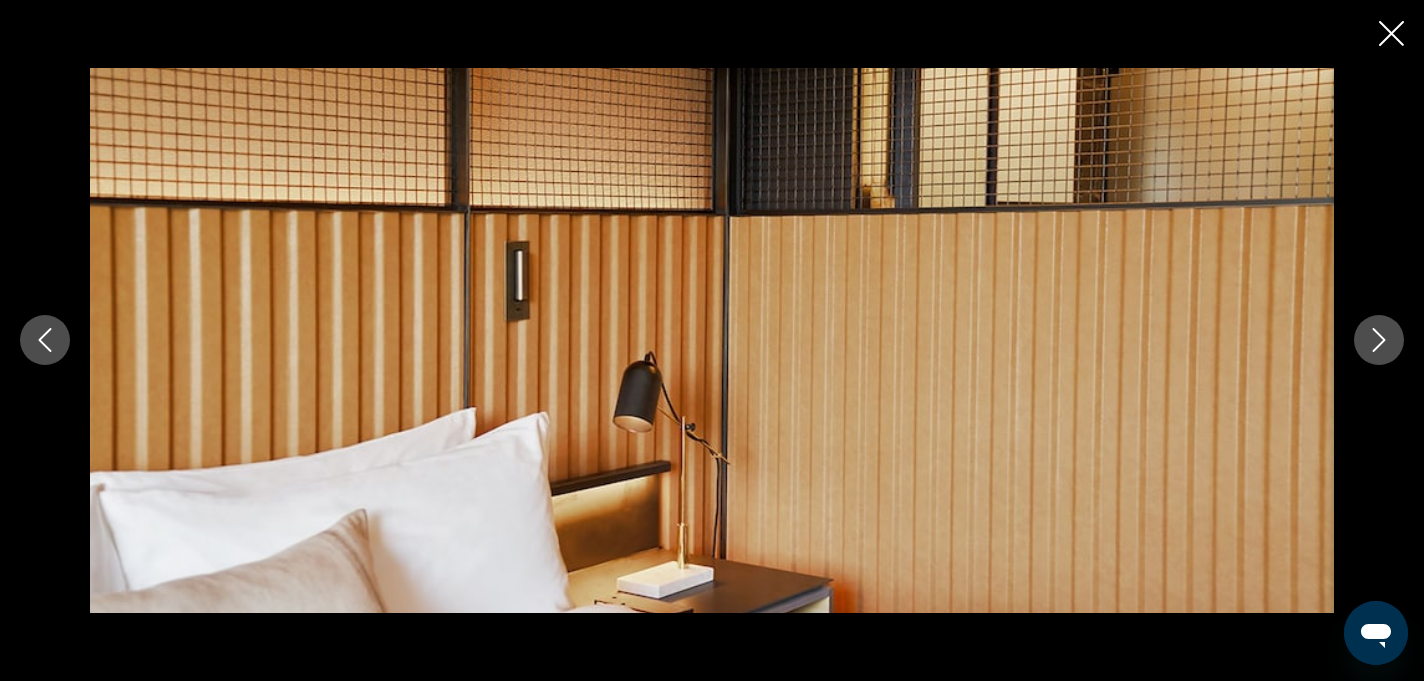click at bounding box center (1379, 340) 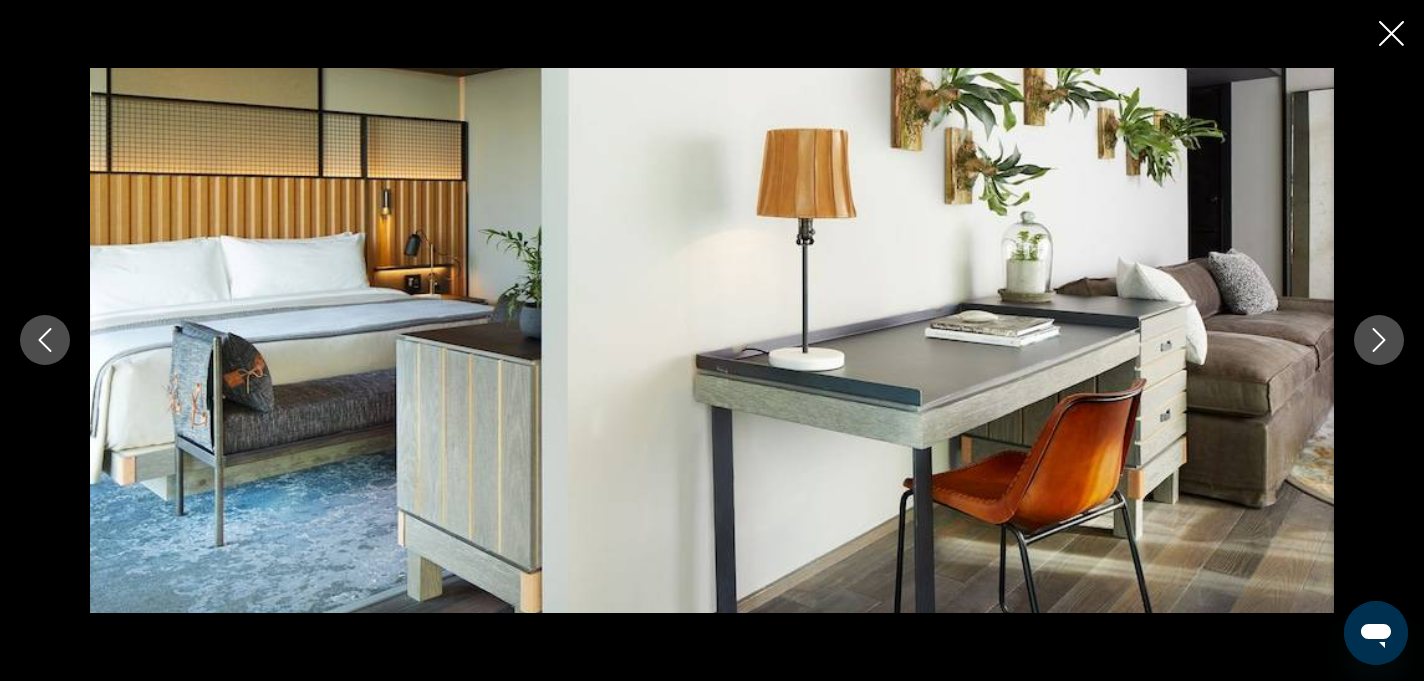 click at bounding box center [1379, 340] 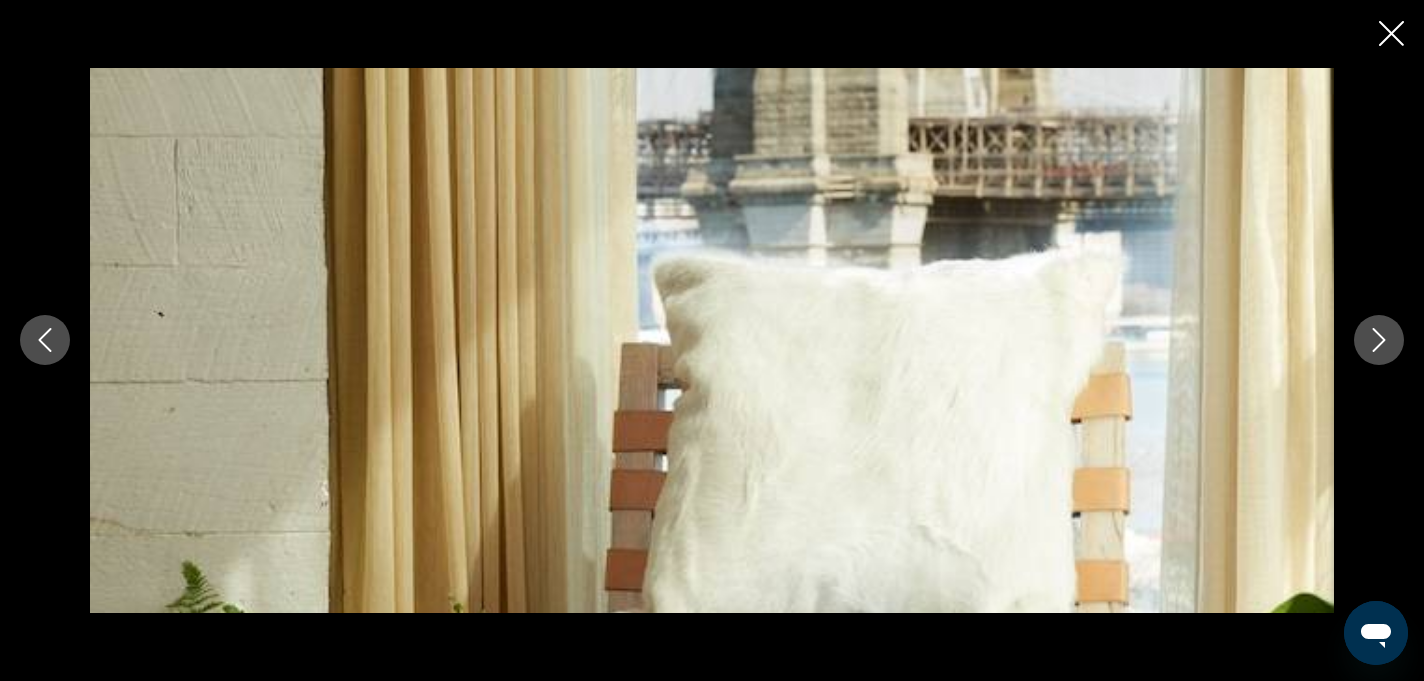 scroll, scrollTop: 2331, scrollLeft: 0, axis: vertical 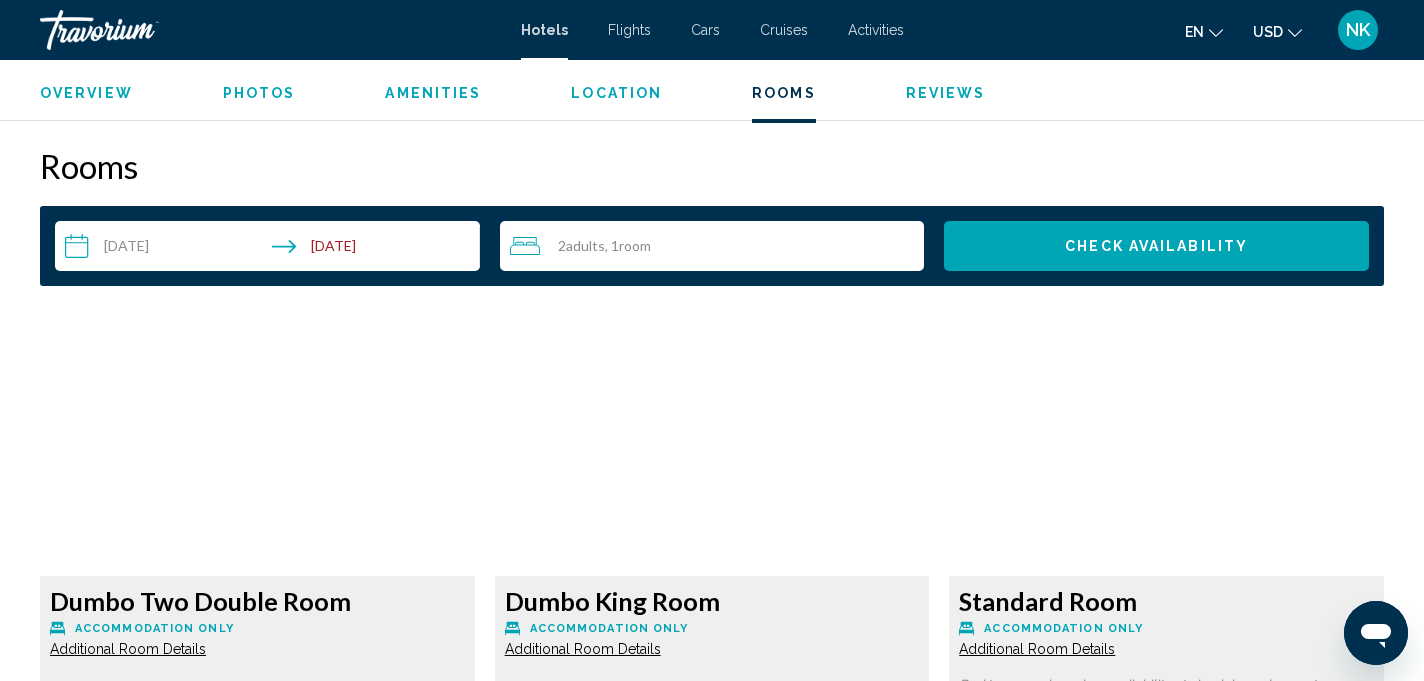 click on "**********" at bounding box center (271, 249) 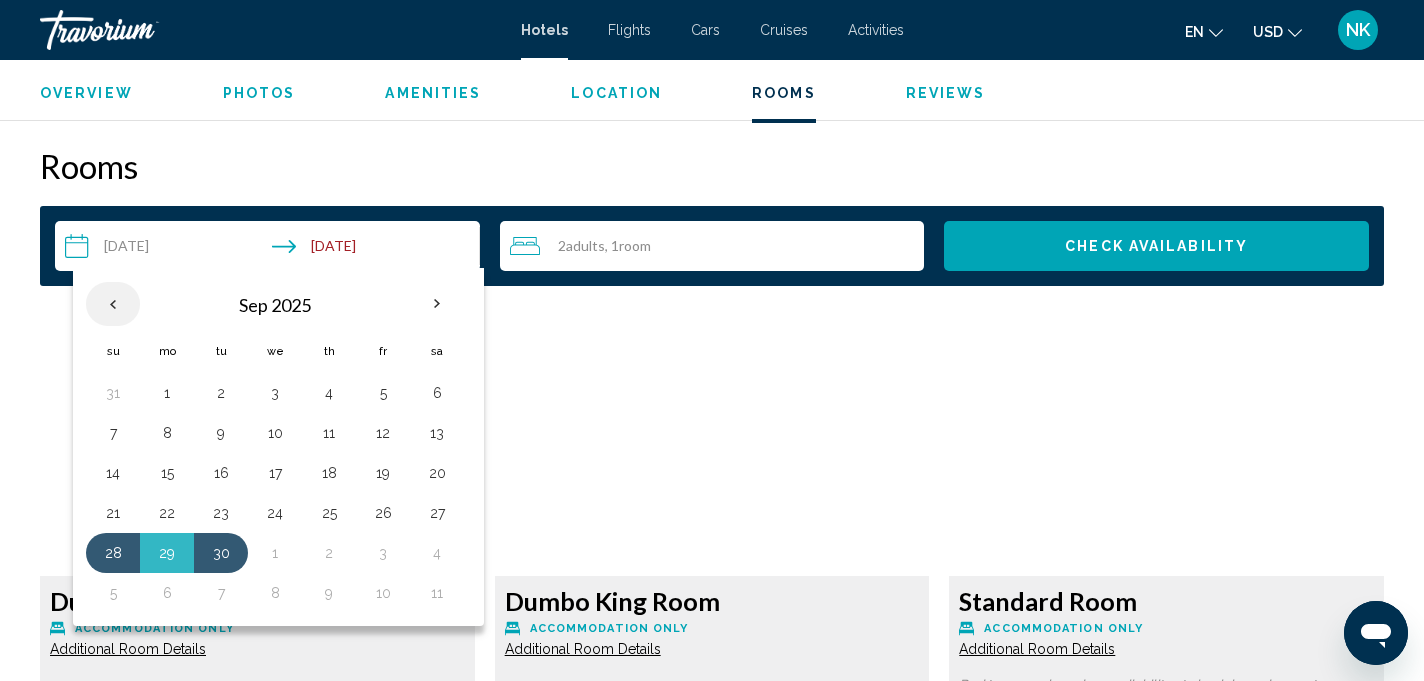 click at bounding box center [113, 304] 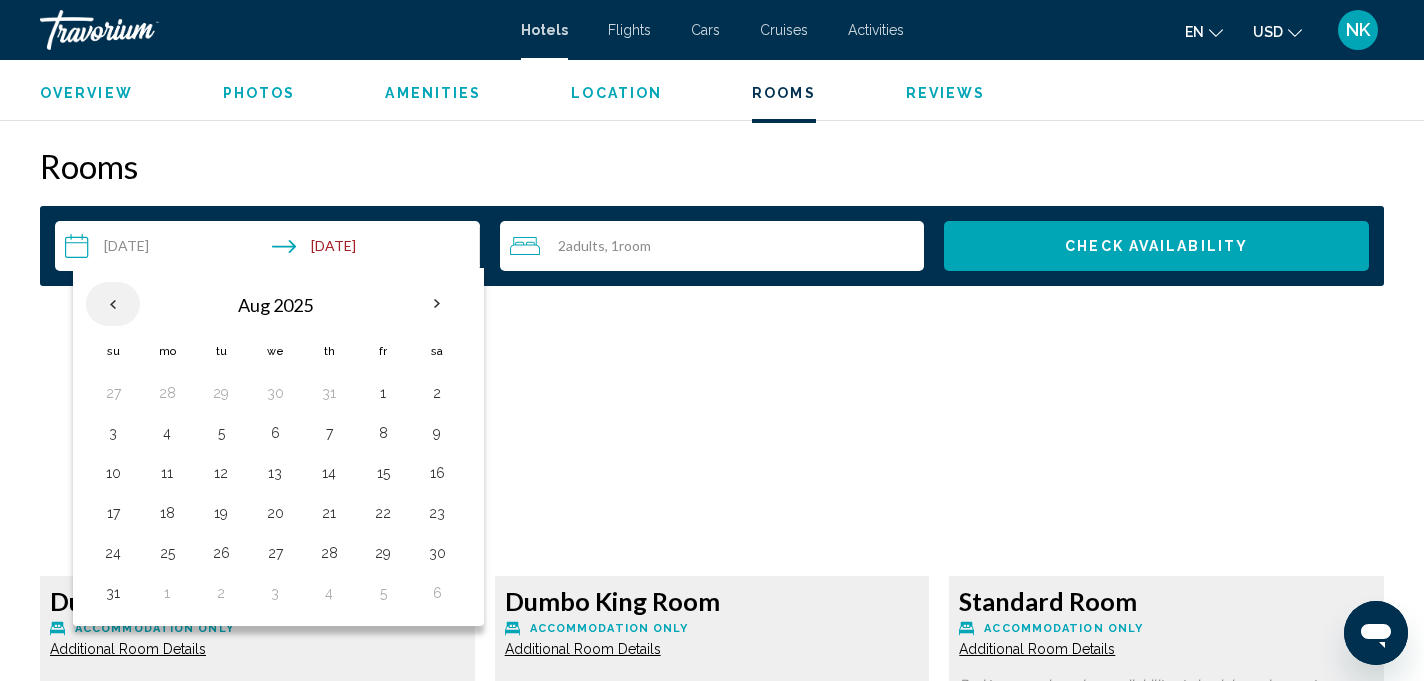 click at bounding box center [113, 304] 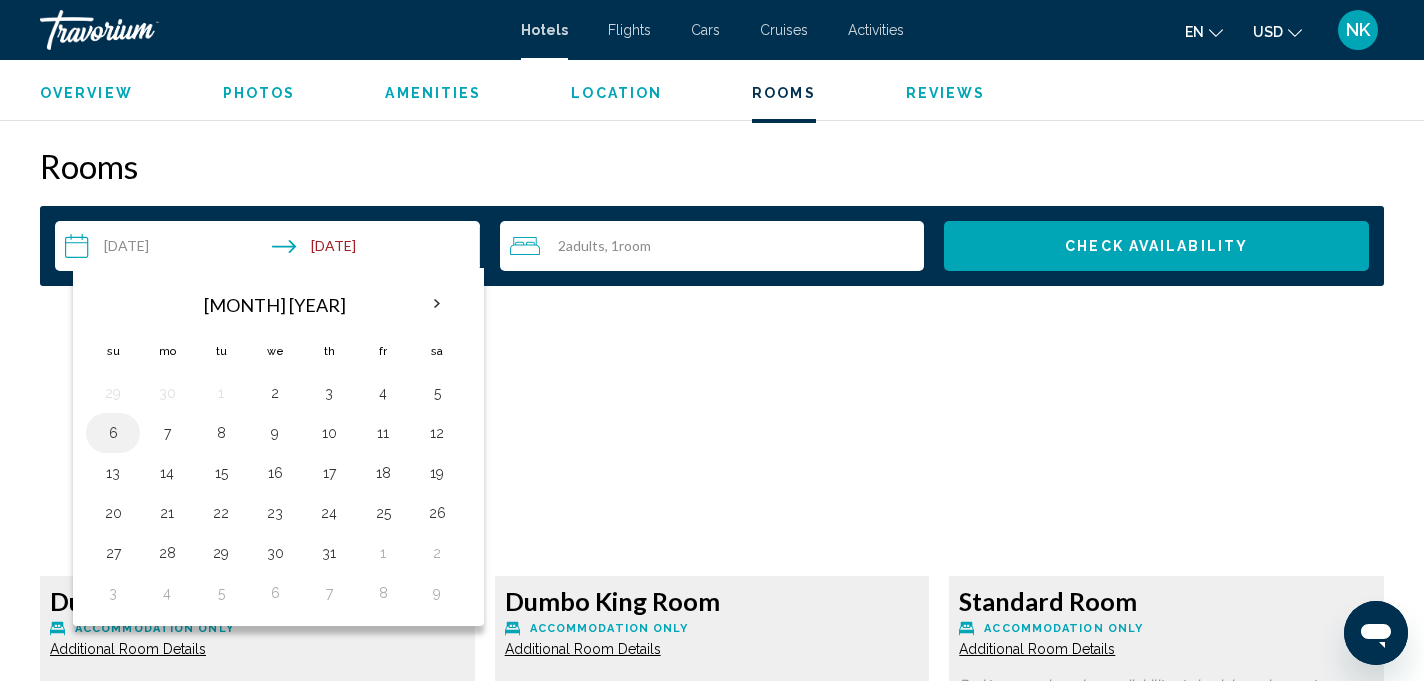 click on "6" at bounding box center [113, 433] 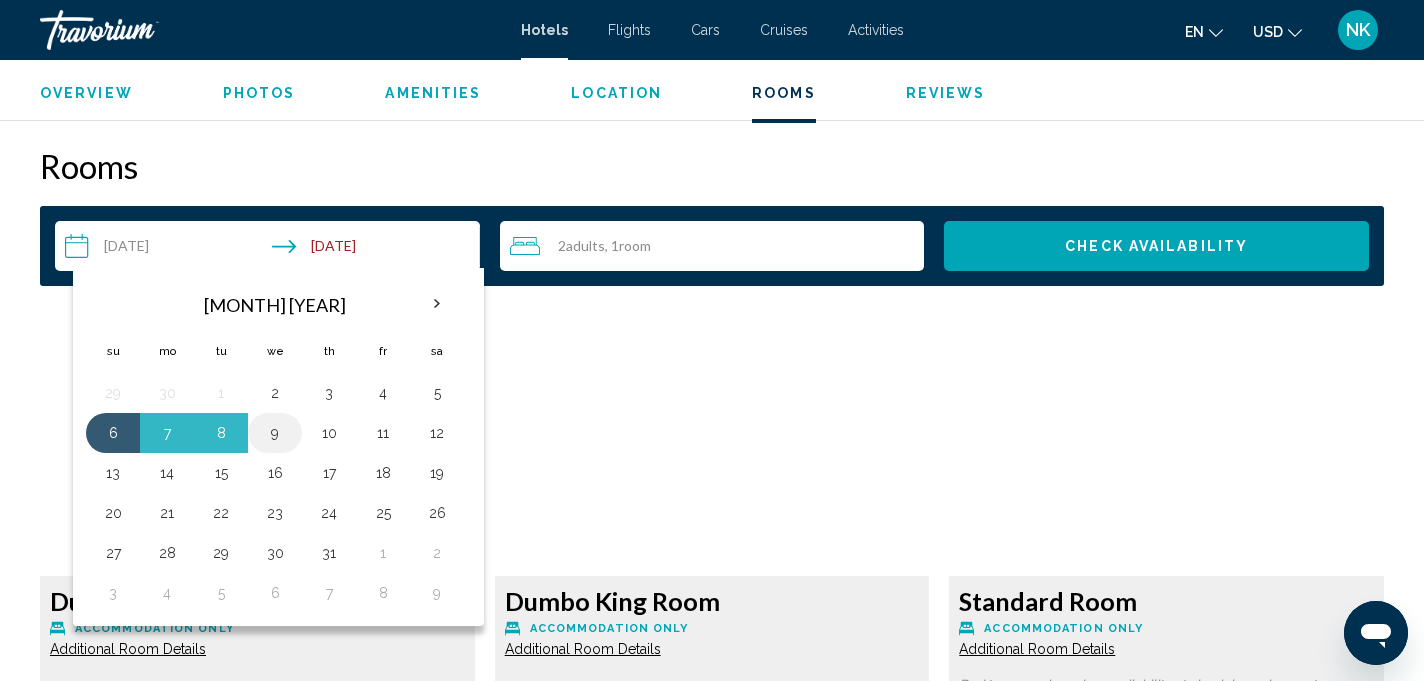 click on "9" at bounding box center [275, 433] 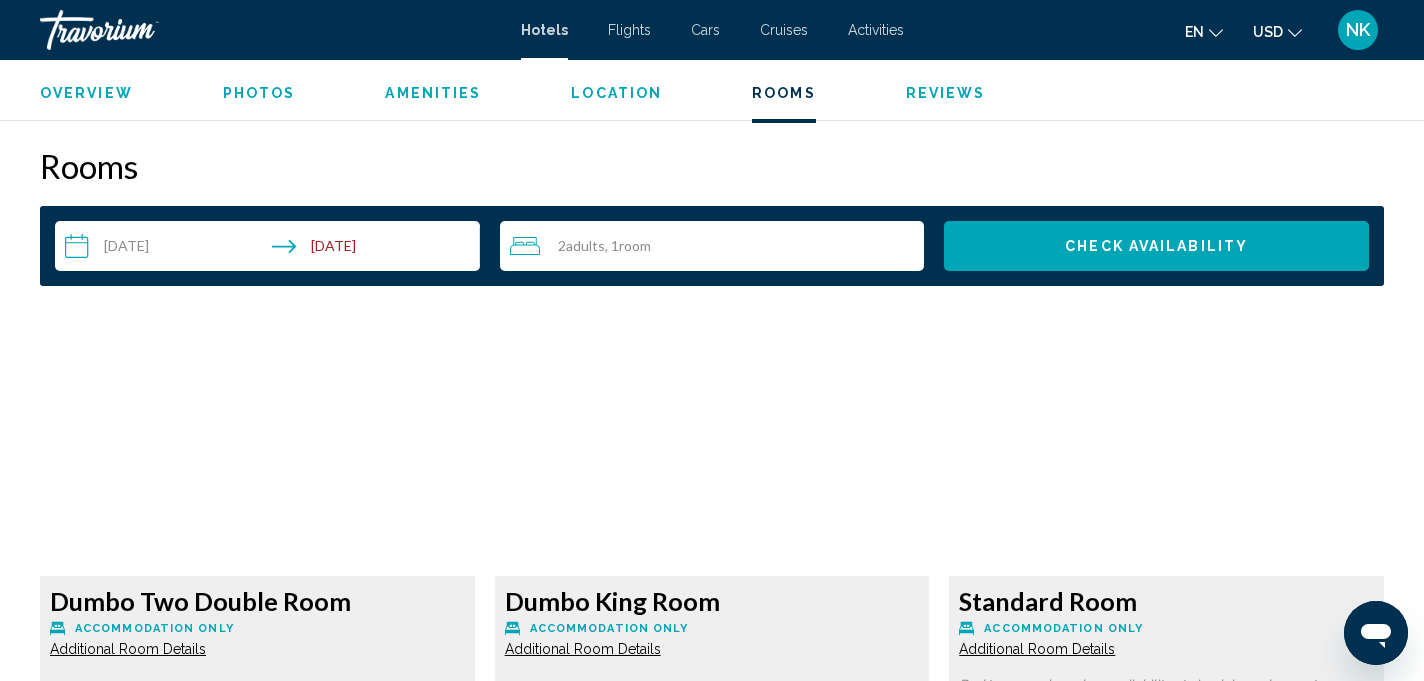 click on "Check Availability" at bounding box center (1156, 247) 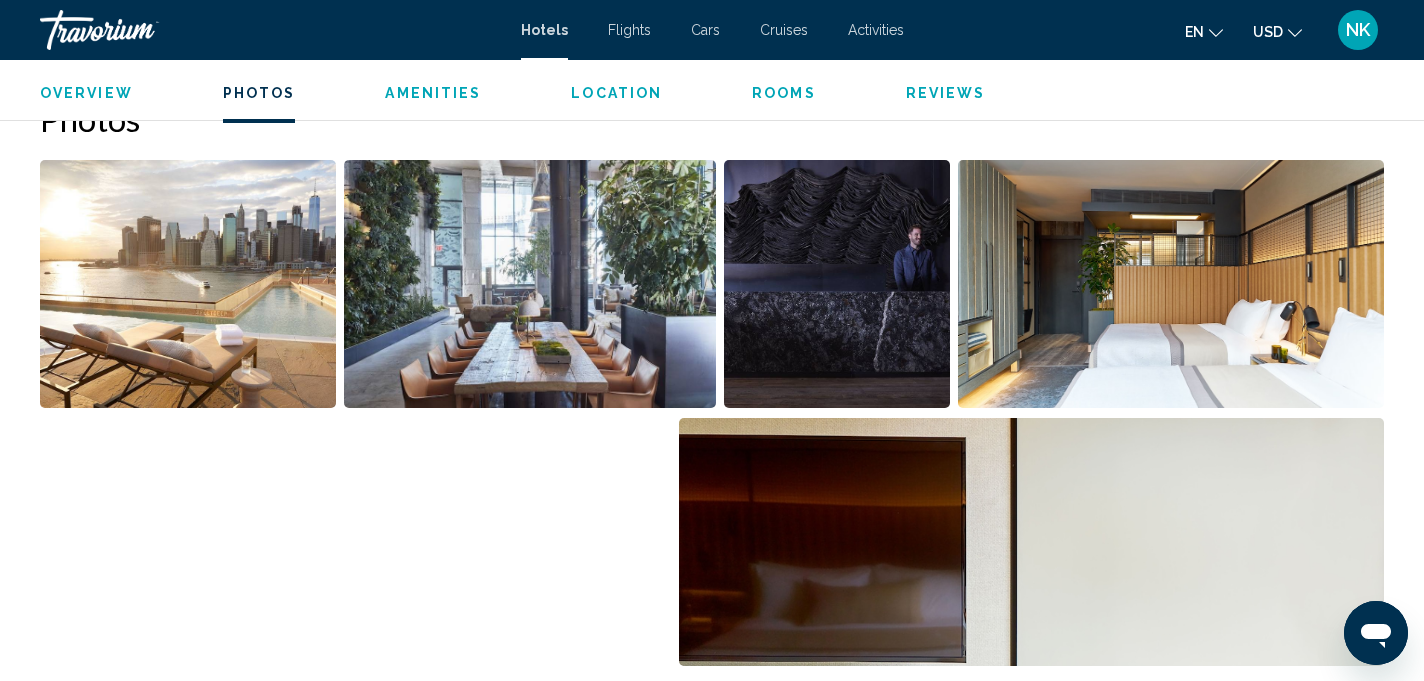 scroll, scrollTop: 1000, scrollLeft: 0, axis: vertical 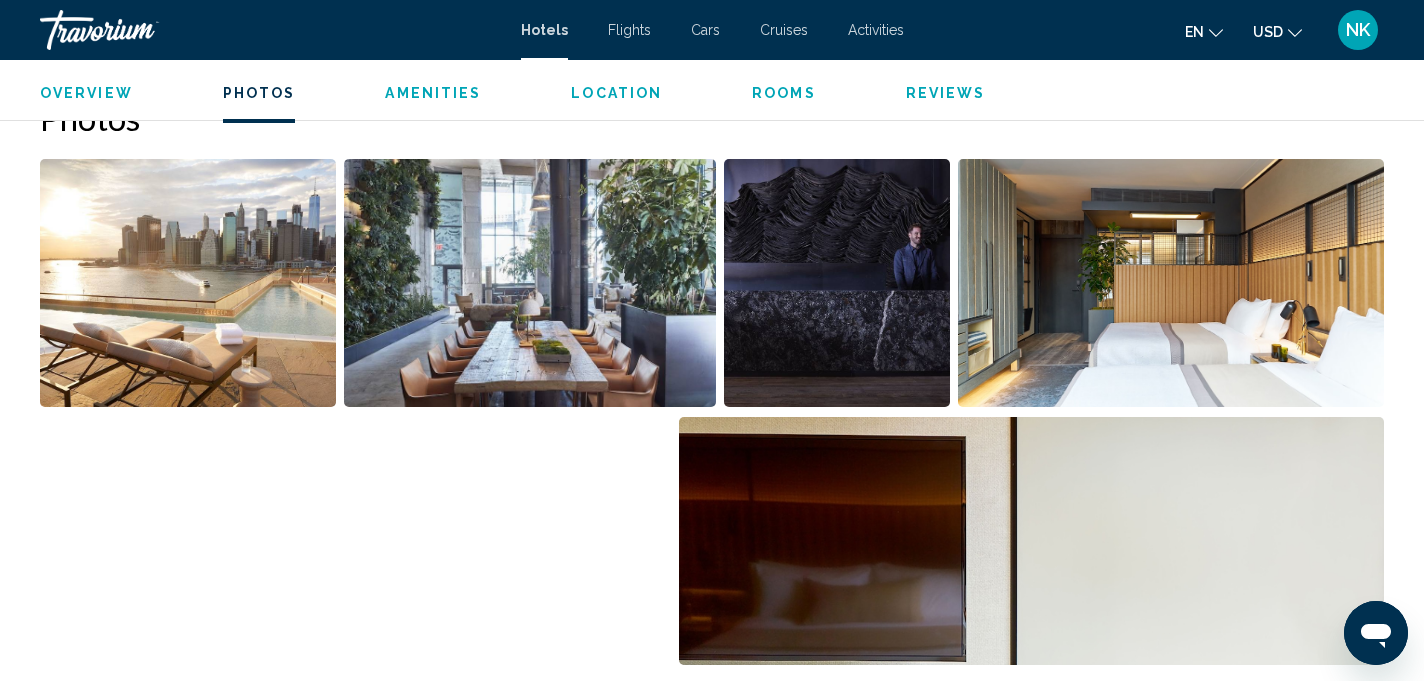 click at bounding box center (188, 283) 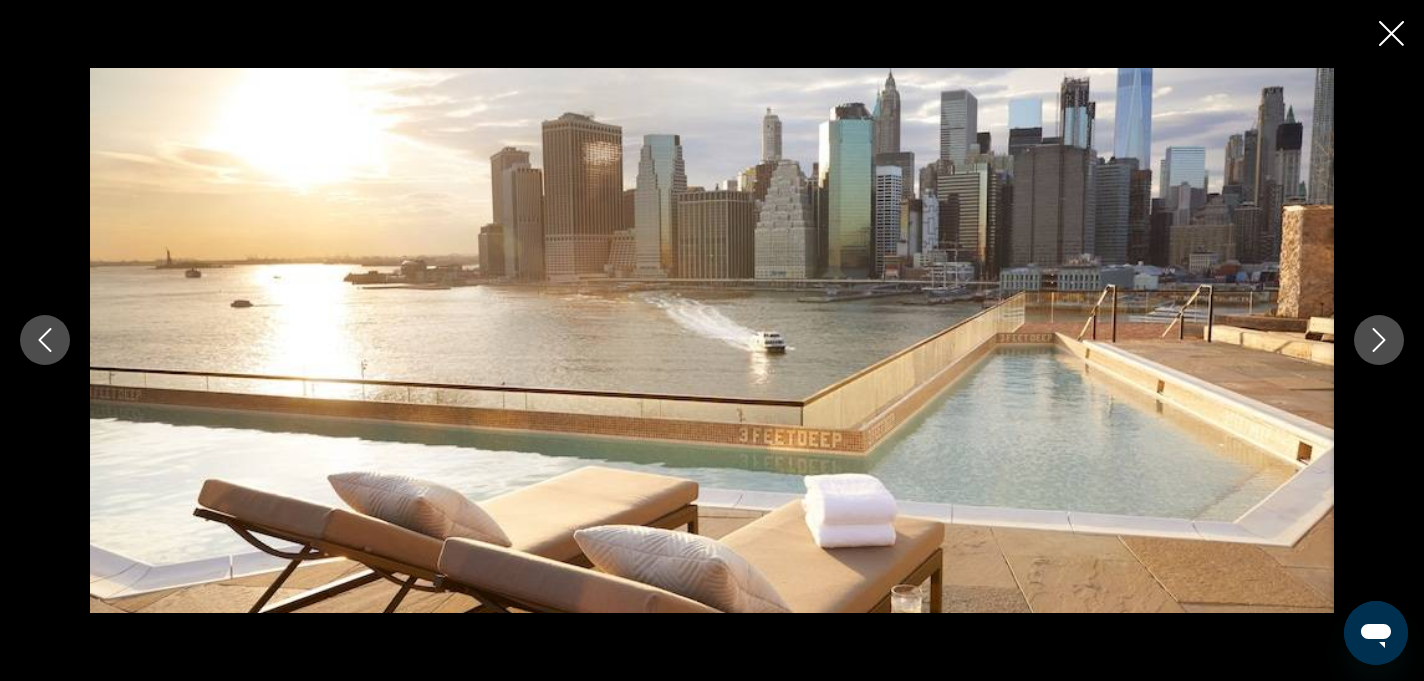 click at bounding box center [1379, 340] 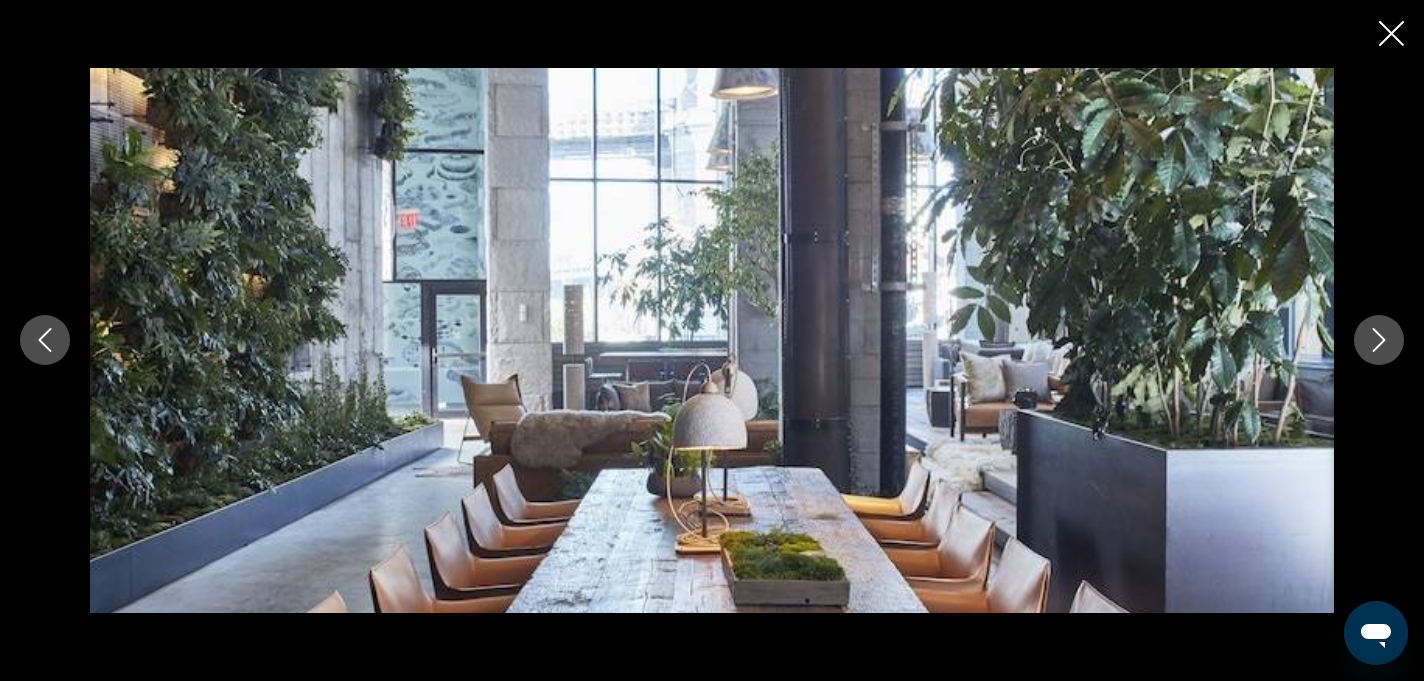 click at bounding box center (1379, 341) 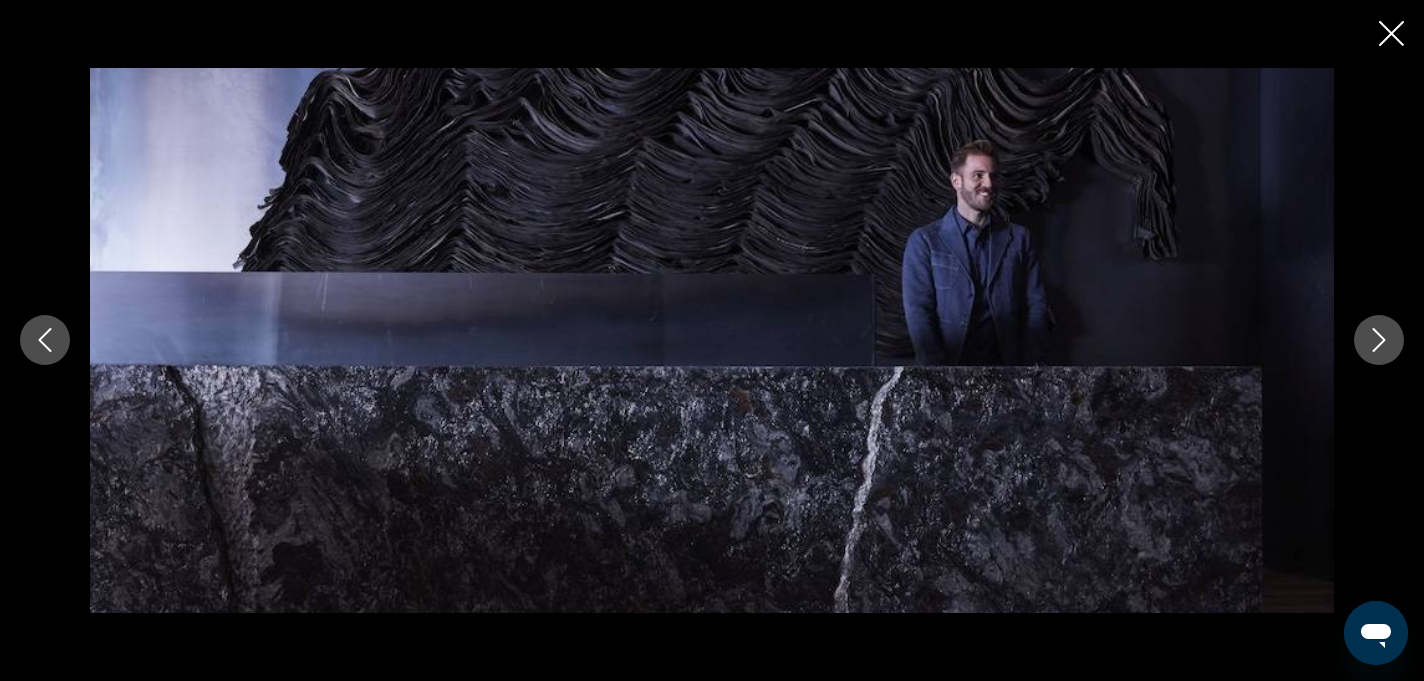 click at bounding box center (1379, 340) 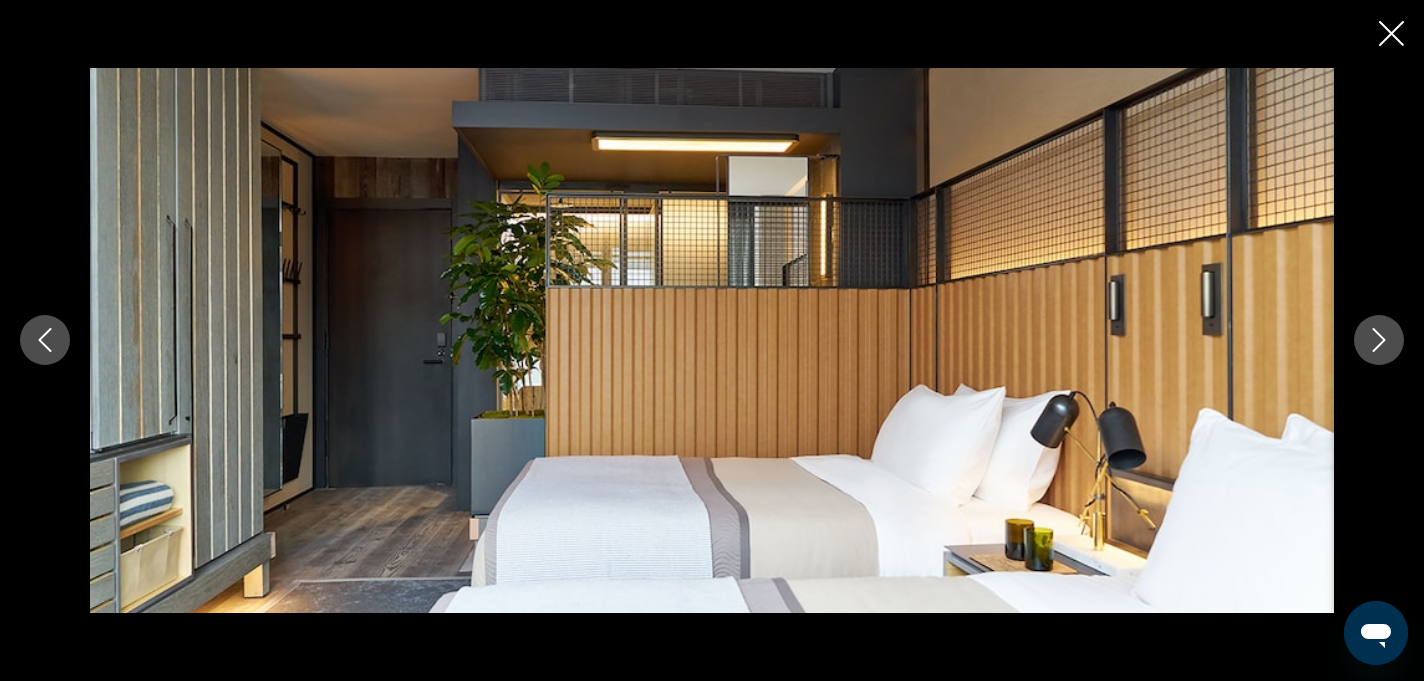 click at bounding box center [1379, 340] 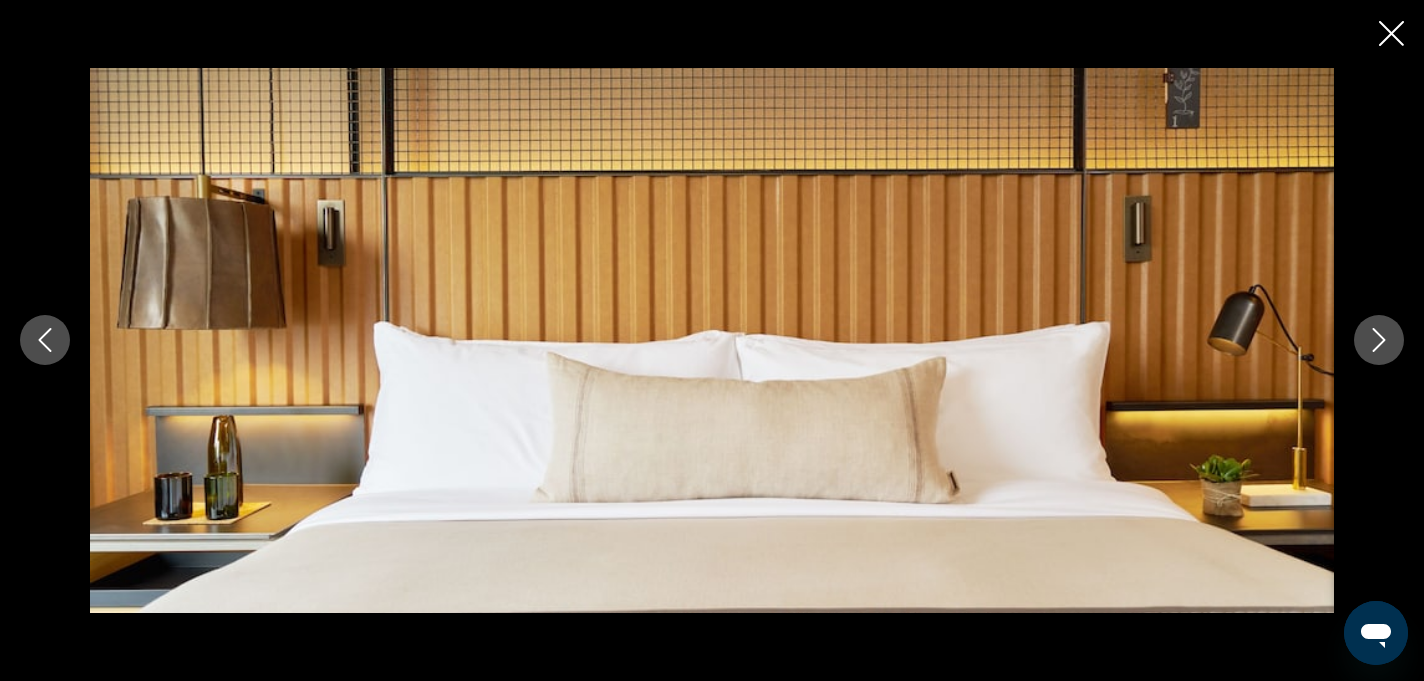 click at bounding box center (1379, 340) 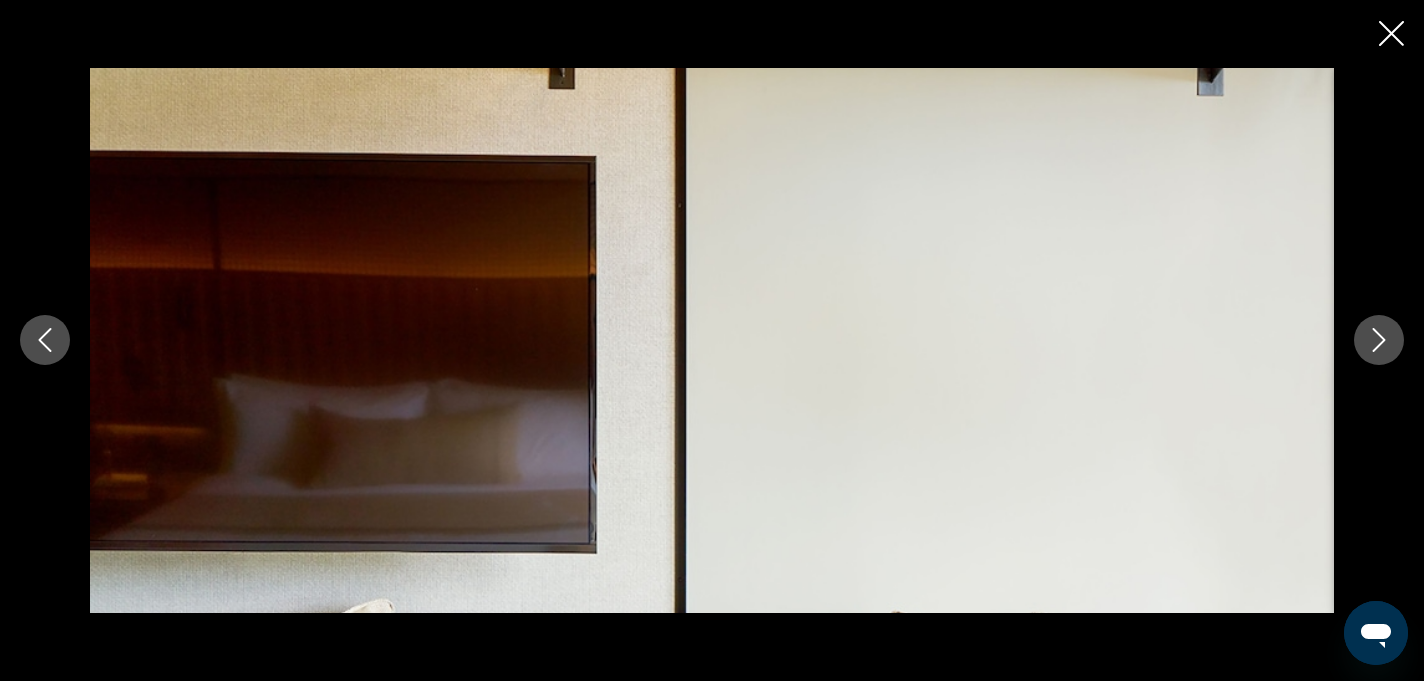 click at bounding box center (1379, 340) 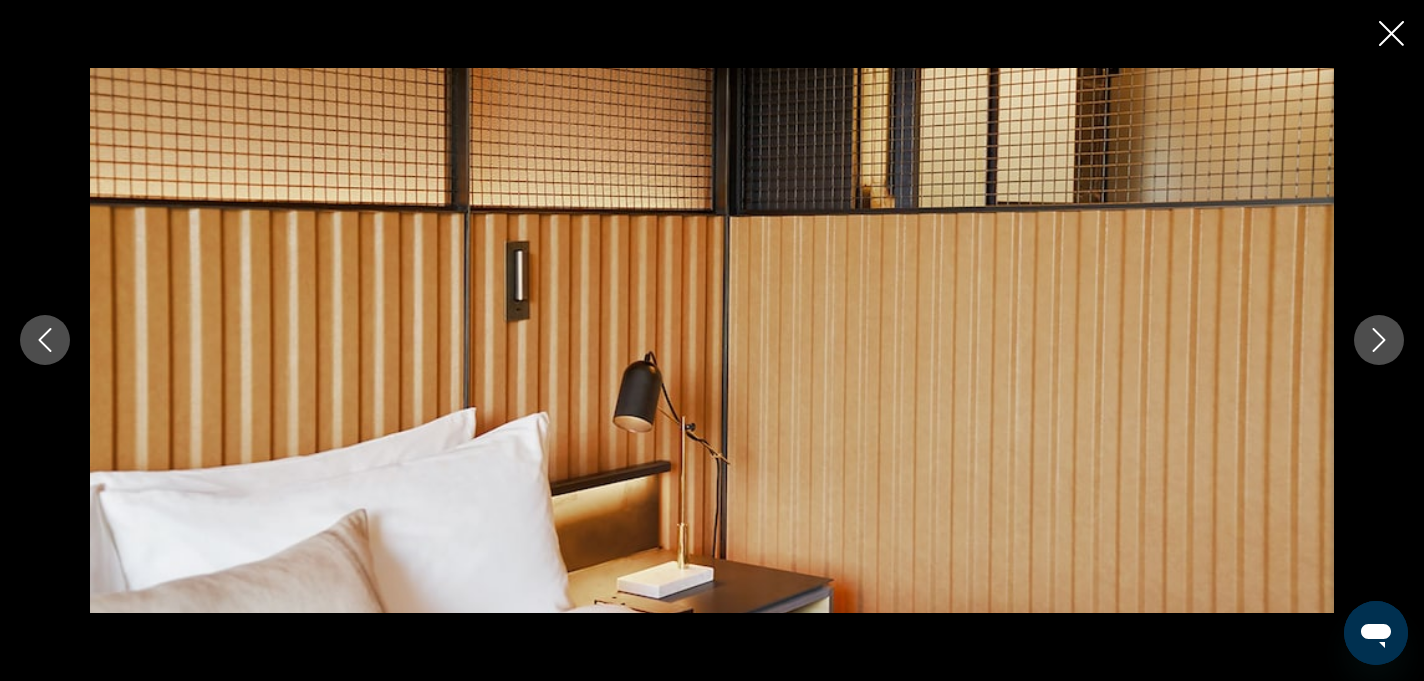 click at bounding box center [1379, 340] 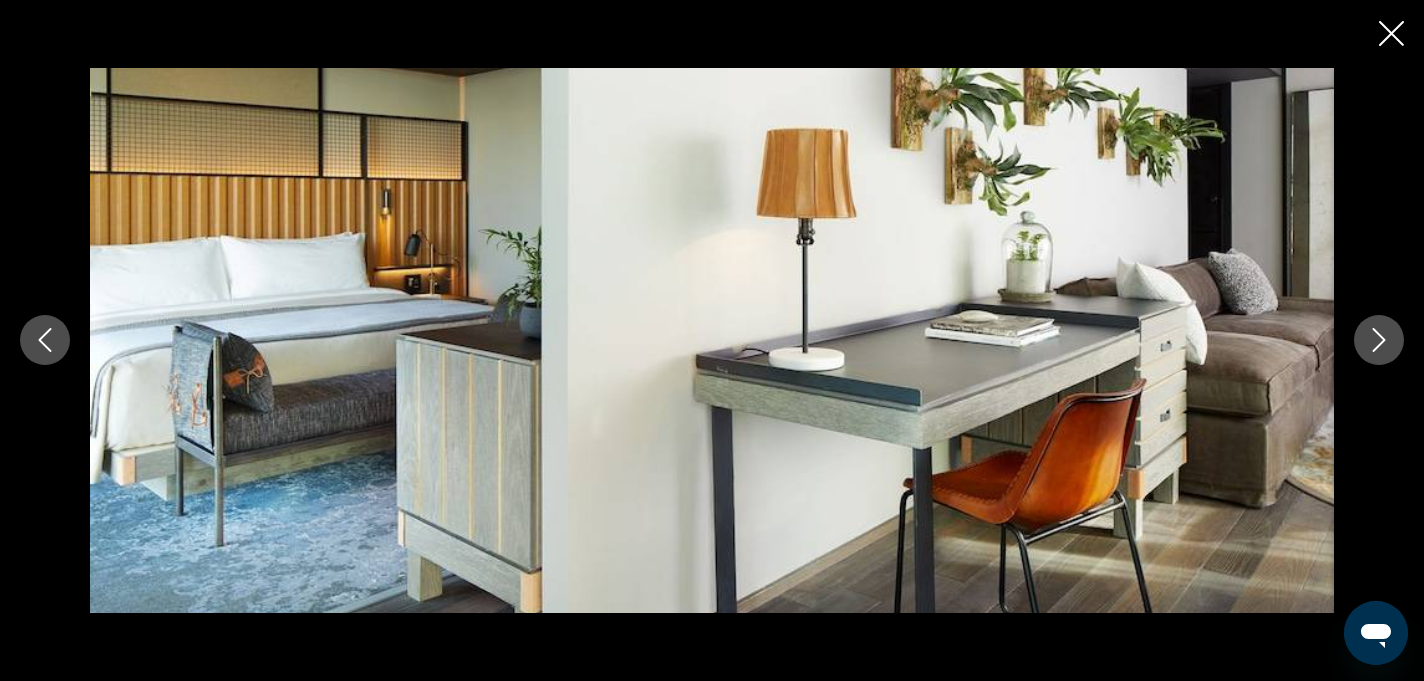click at bounding box center [1379, 340] 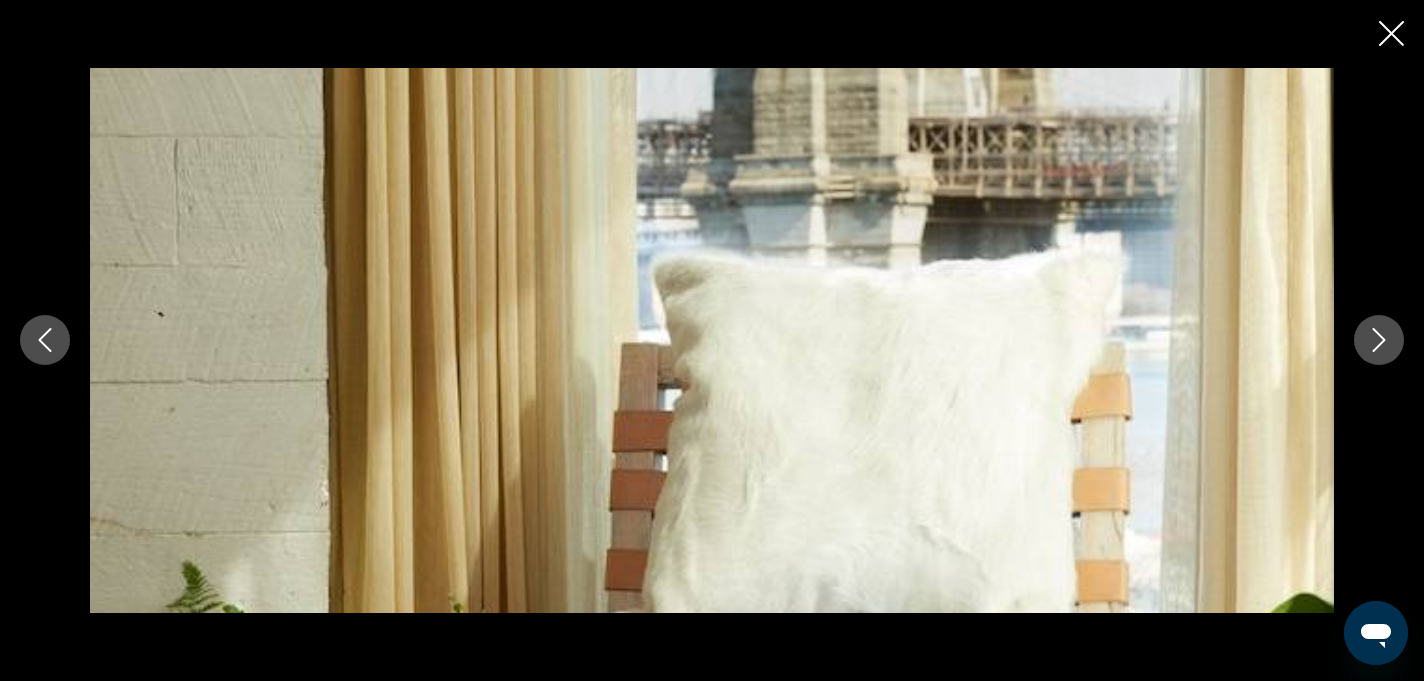 click at bounding box center (1379, 340) 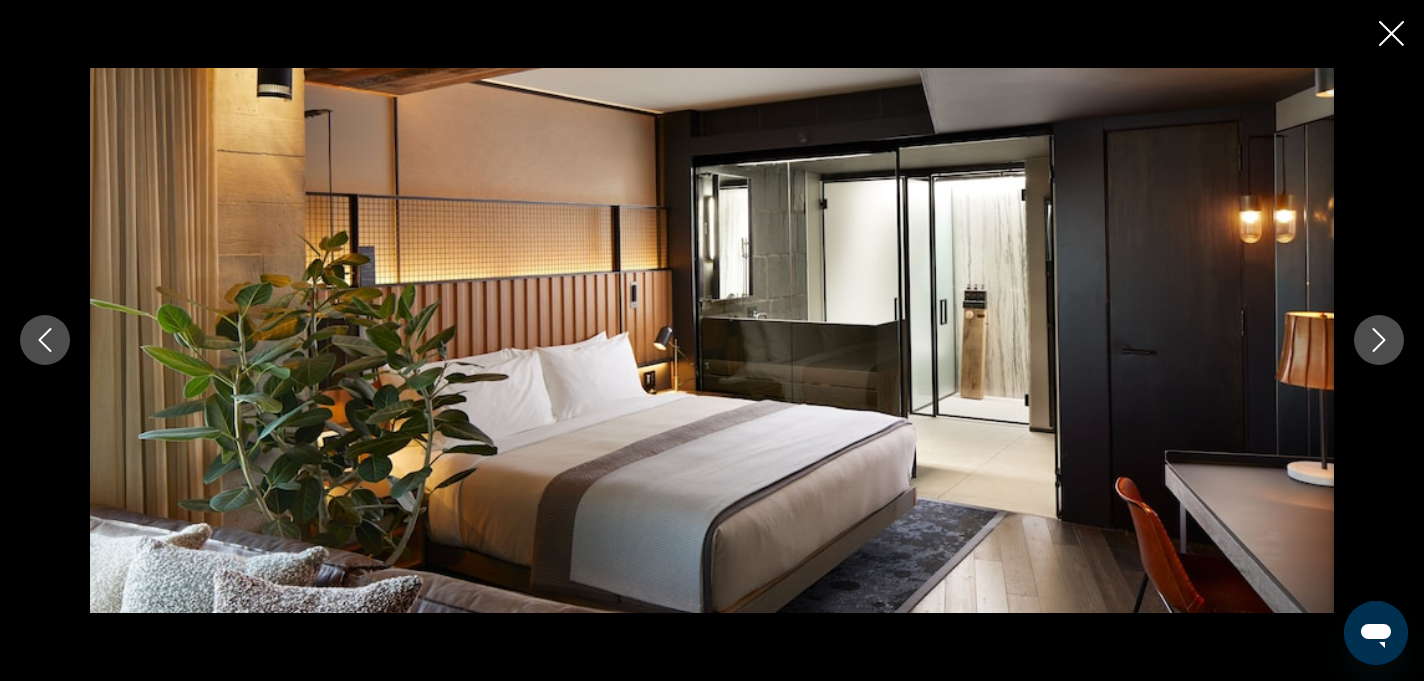 click at bounding box center [1379, 340] 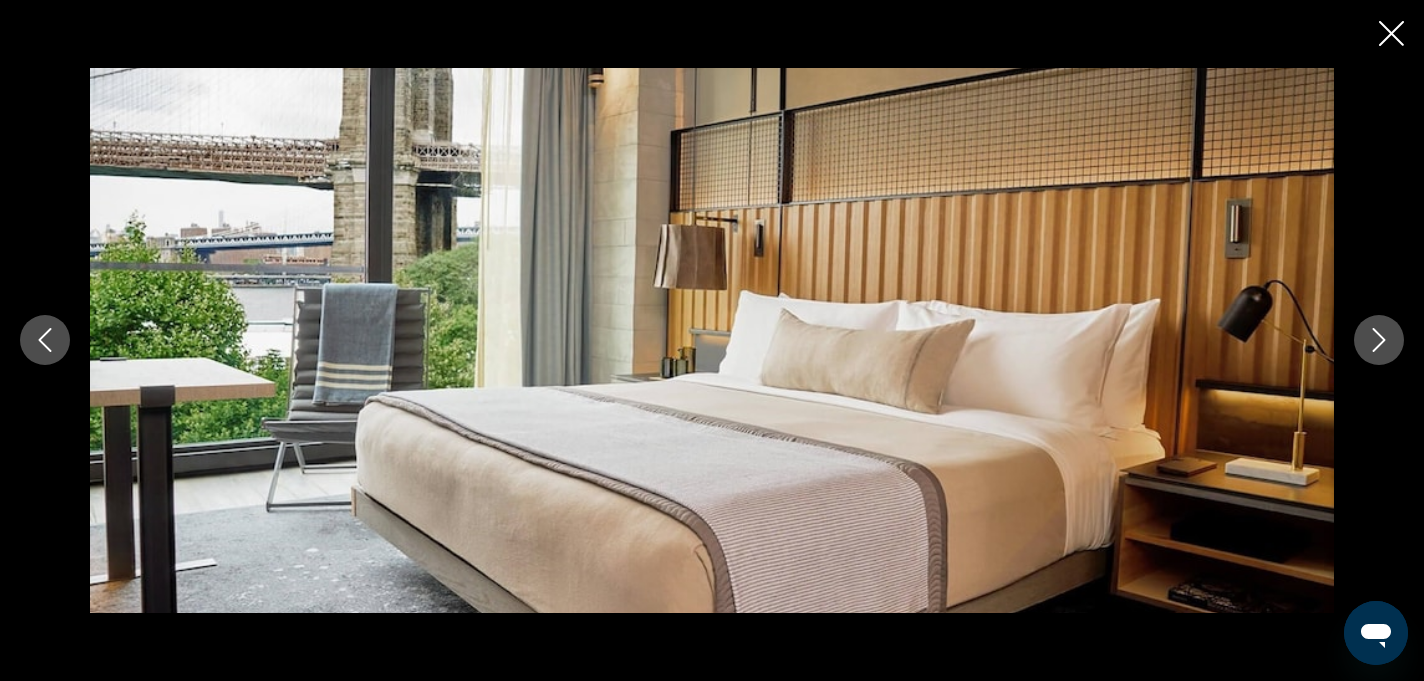 click at bounding box center (712, 340) 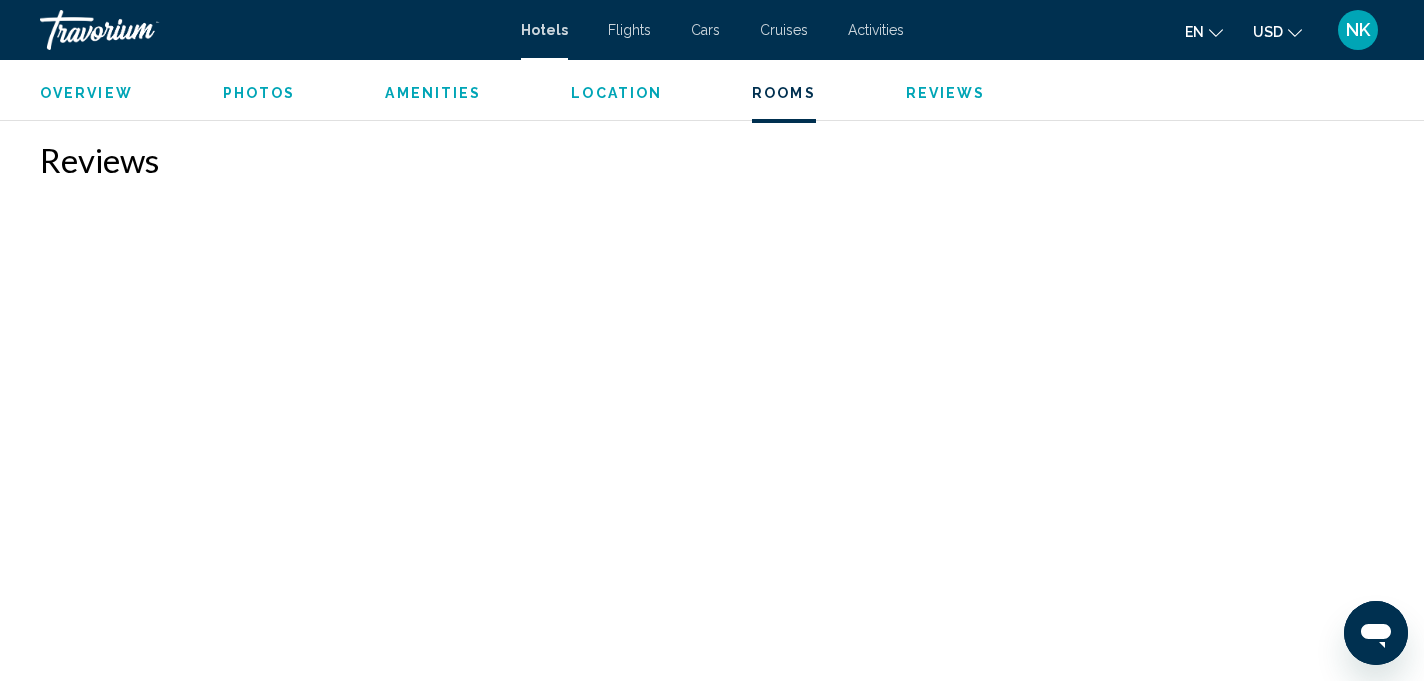 scroll, scrollTop: 3060, scrollLeft: 0, axis: vertical 